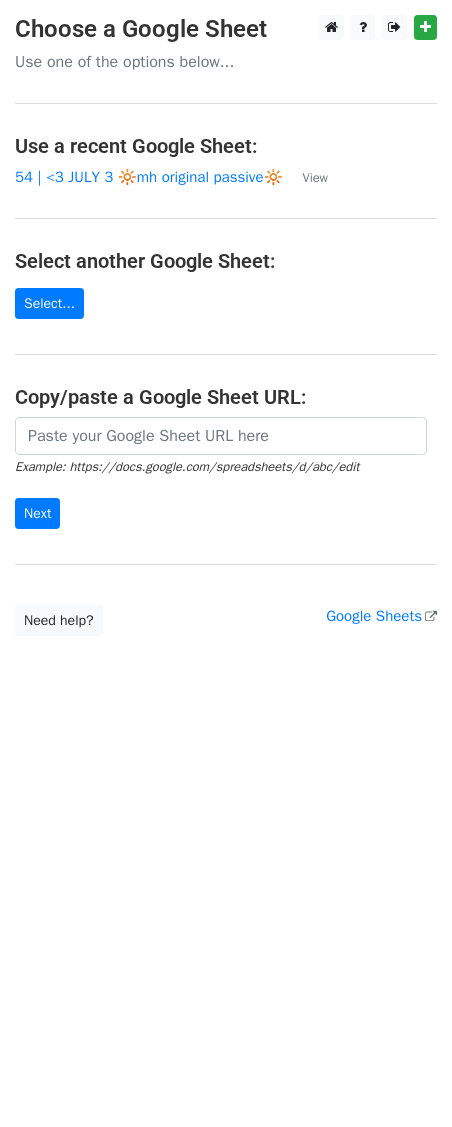 scroll, scrollTop: 0, scrollLeft: 0, axis: both 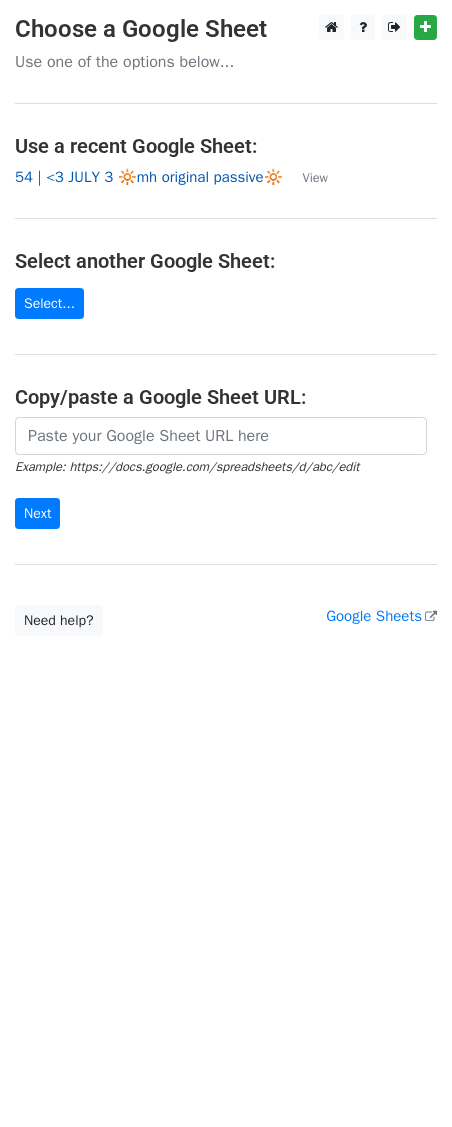 click on "54 | <3 JULY 3 🔆mh original passive🔆" at bounding box center [149, 177] 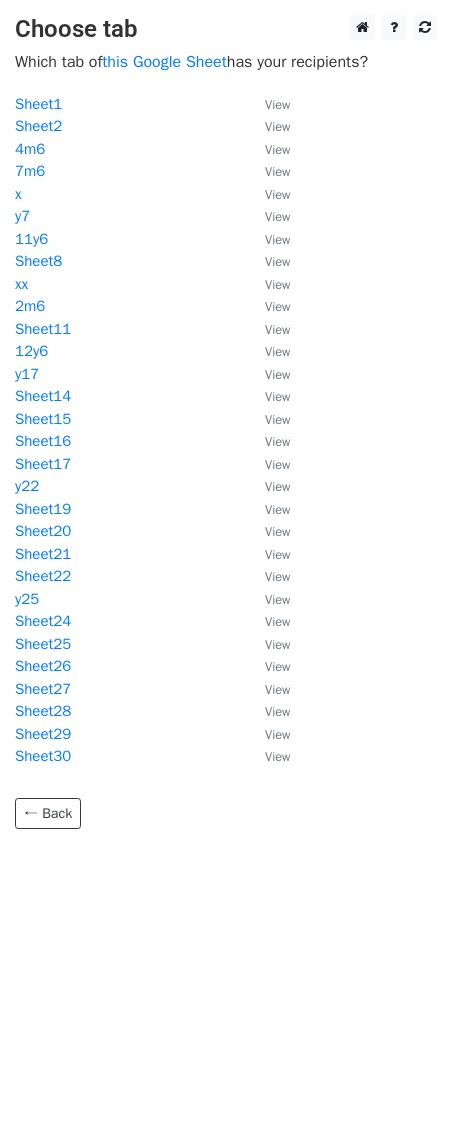 scroll, scrollTop: 0, scrollLeft: 0, axis: both 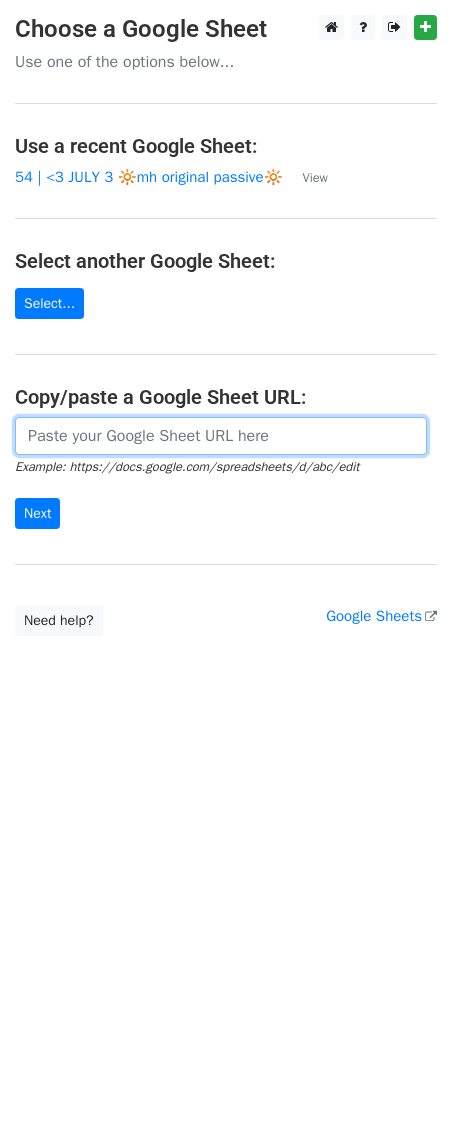 click at bounding box center (221, 436) 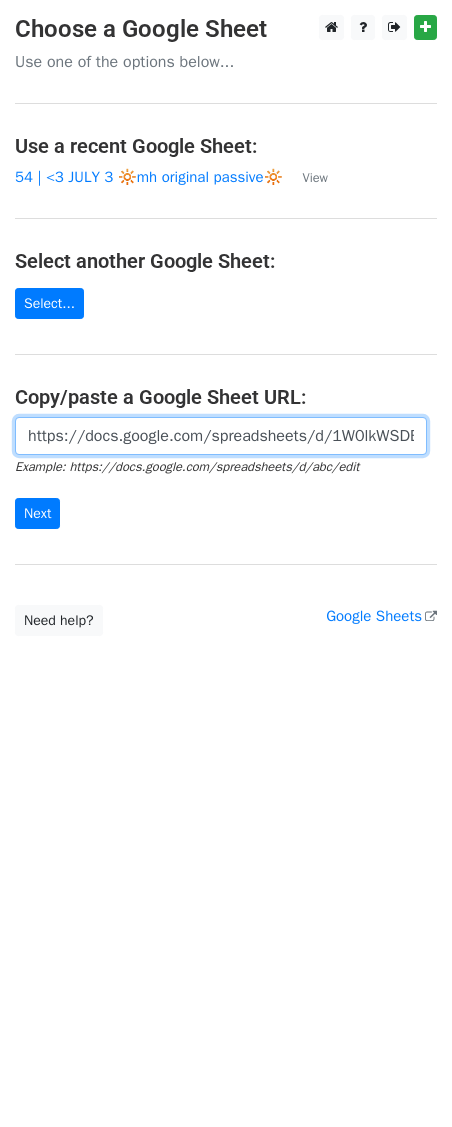 scroll, scrollTop: 0, scrollLeft: 447, axis: horizontal 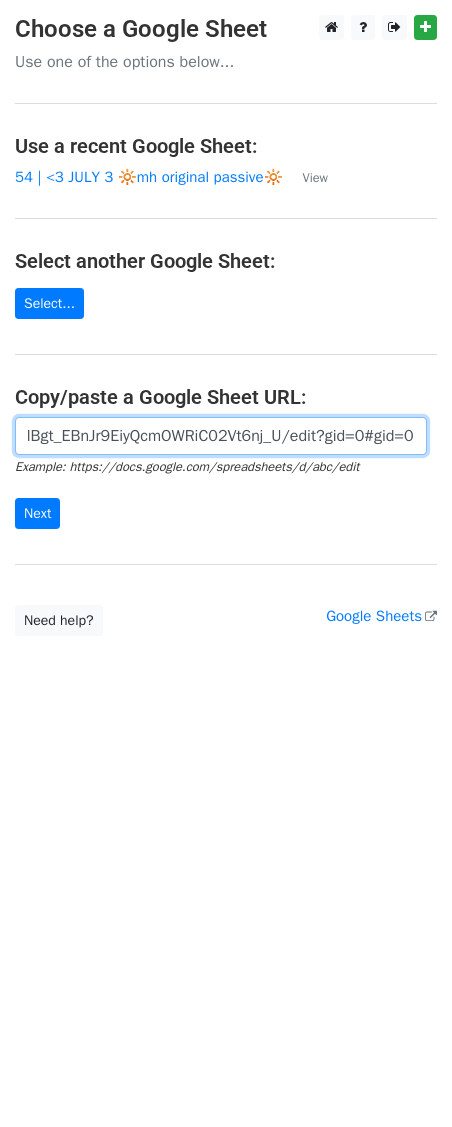 type on "https://docs.google.com/spreadsheets/d/1W0lkWSDBGV-olBgt_EBnJr9EiyQcmOWRiC02Vt6nj_U/edit?gid=0#gid=0" 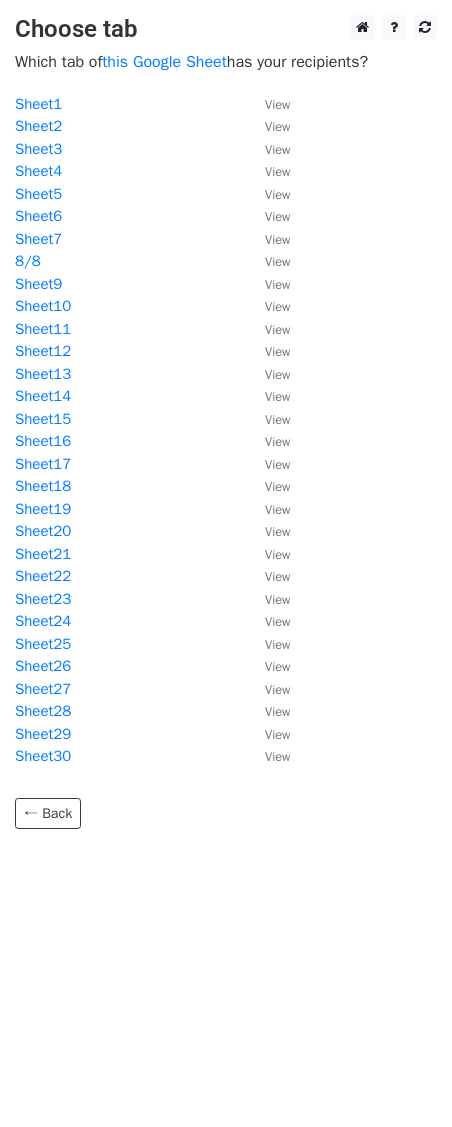 scroll, scrollTop: 0, scrollLeft: 0, axis: both 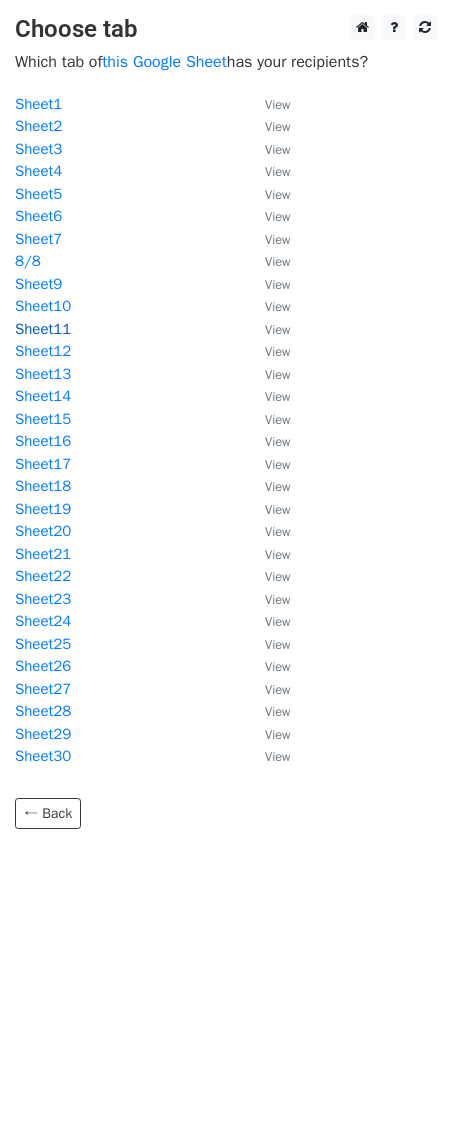 click on "Sheet11" at bounding box center [43, 329] 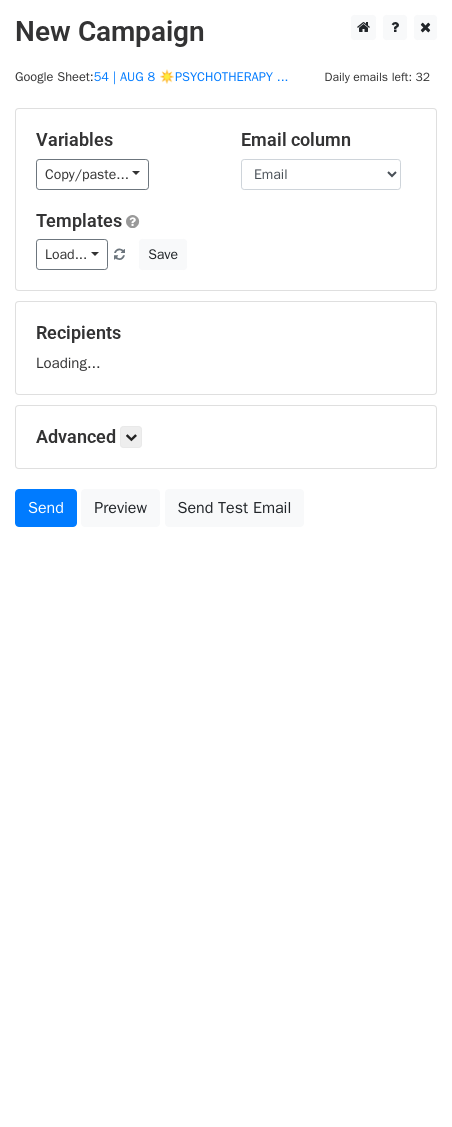 scroll, scrollTop: 0, scrollLeft: 0, axis: both 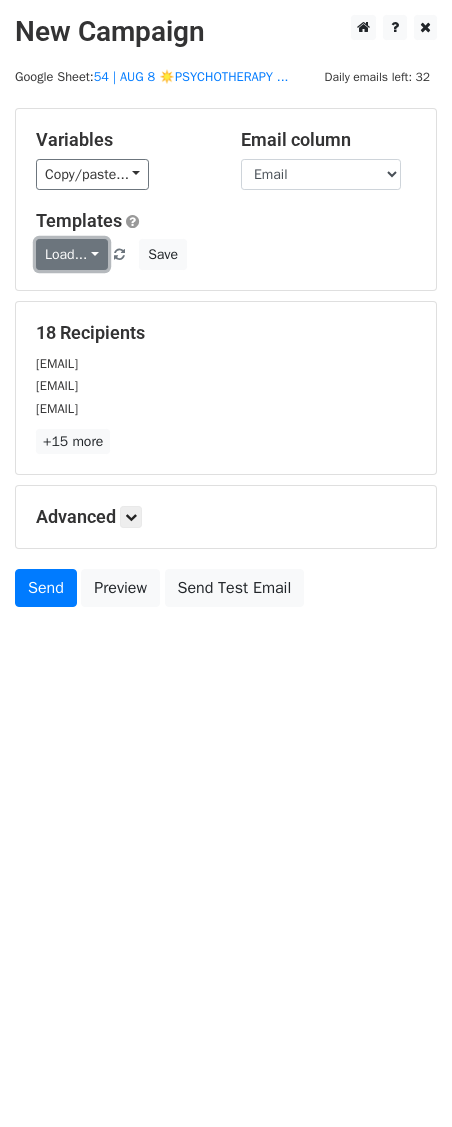 click on "Load..." at bounding box center [72, 254] 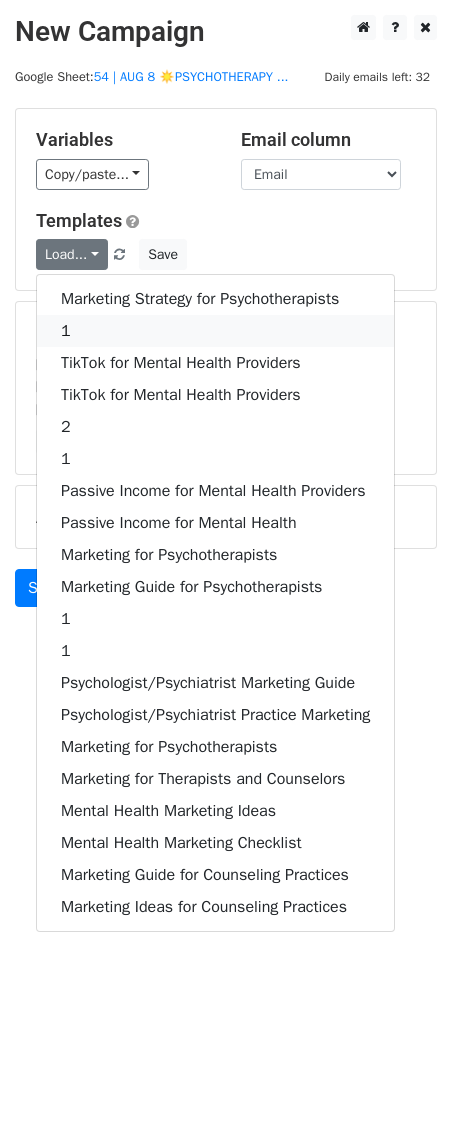 click on "1" at bounding box center [215, 331] 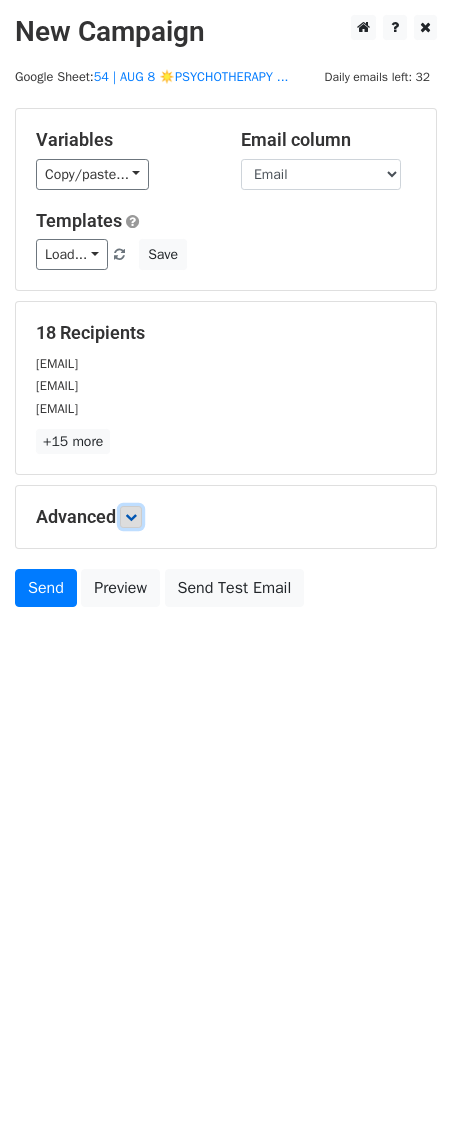 click at bounding box center [131, 517] 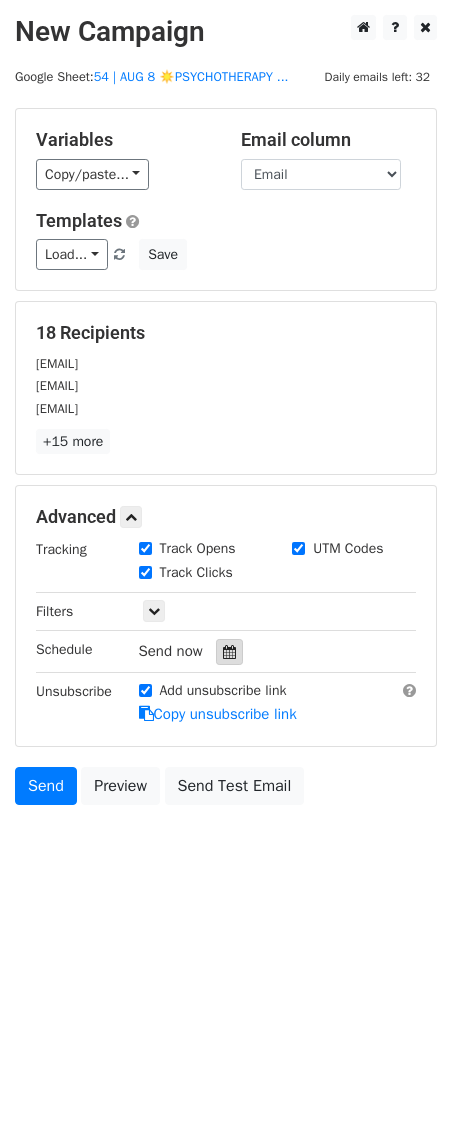 click at bounding box center (229, 652) 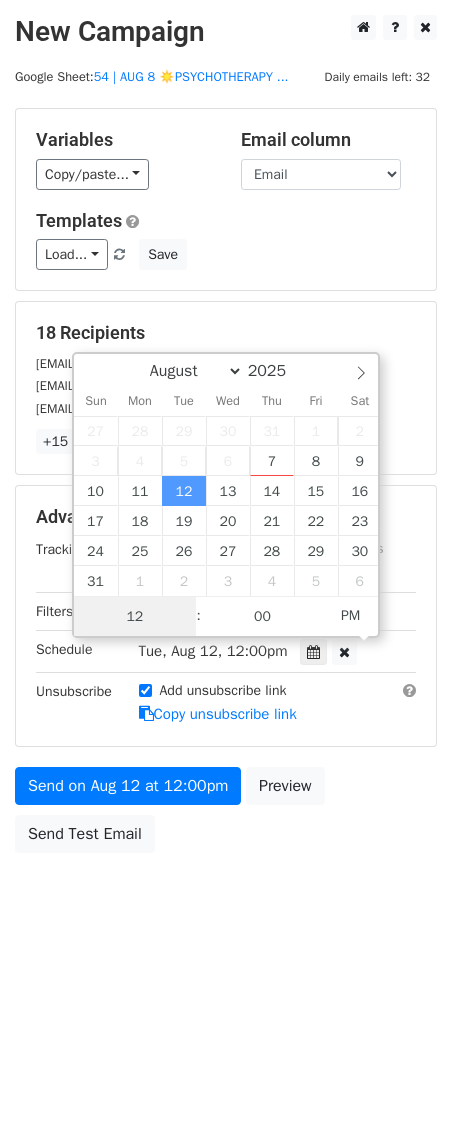 scroll, scrollTop: 1, scrollLeft: 0, axis: vertical 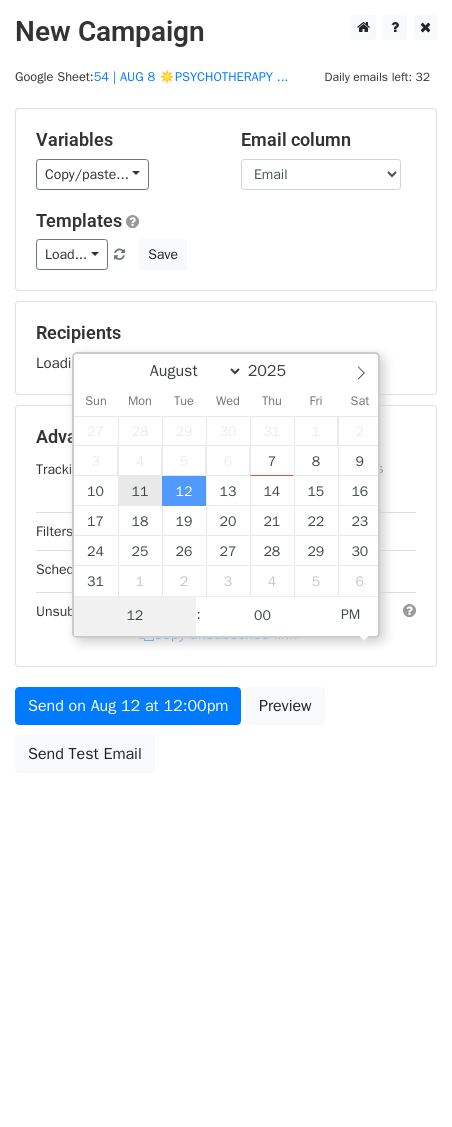 type on "2025-08-11 12:00" 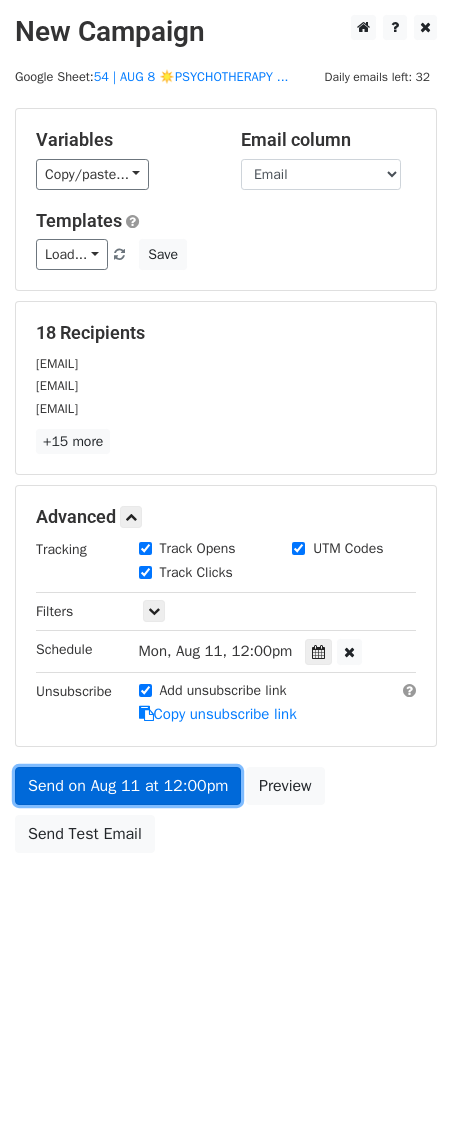 click on "Send on Aug 11 at 12:00pm" at bounding box center [128, 786] 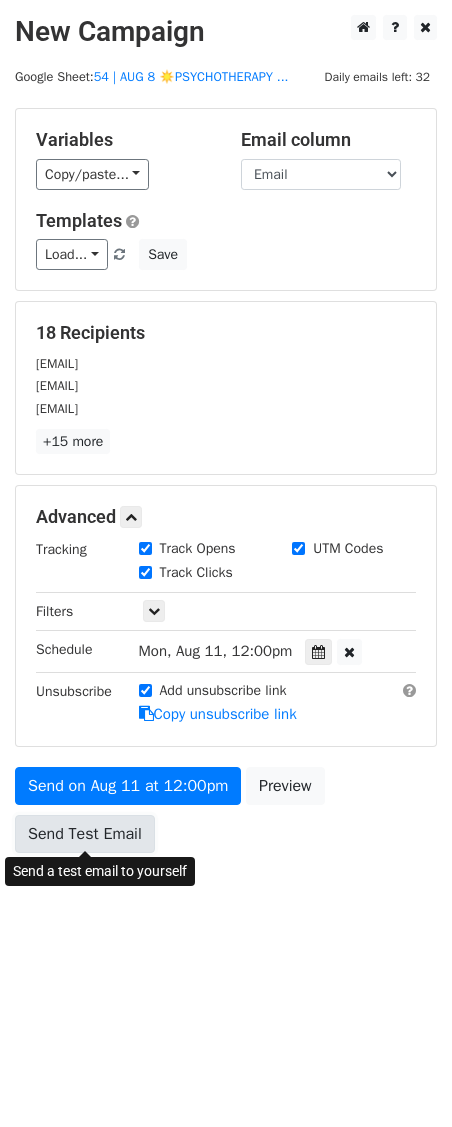click on "Send Test Email" at bounding box center (85, 834) 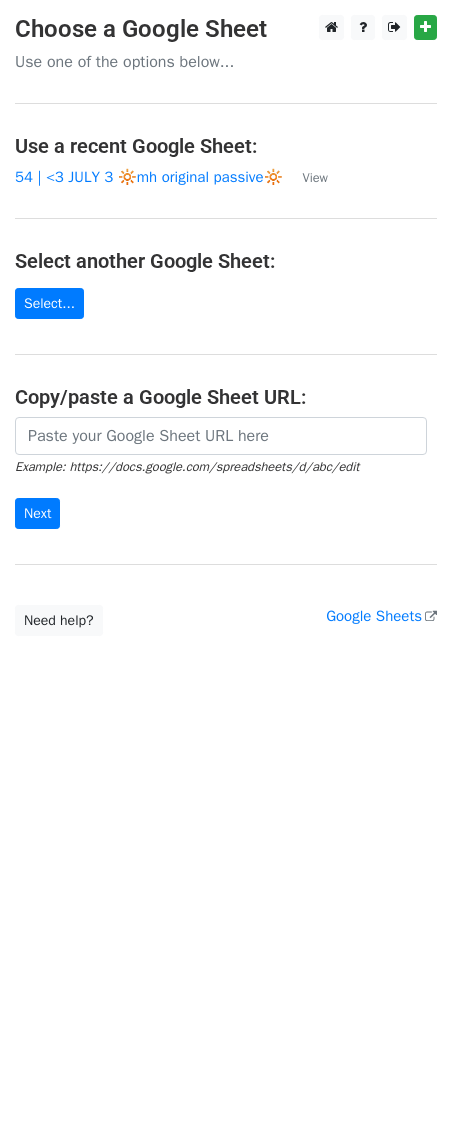 scroll, scrollTop: 0, scrollLeft: 0, axis: both 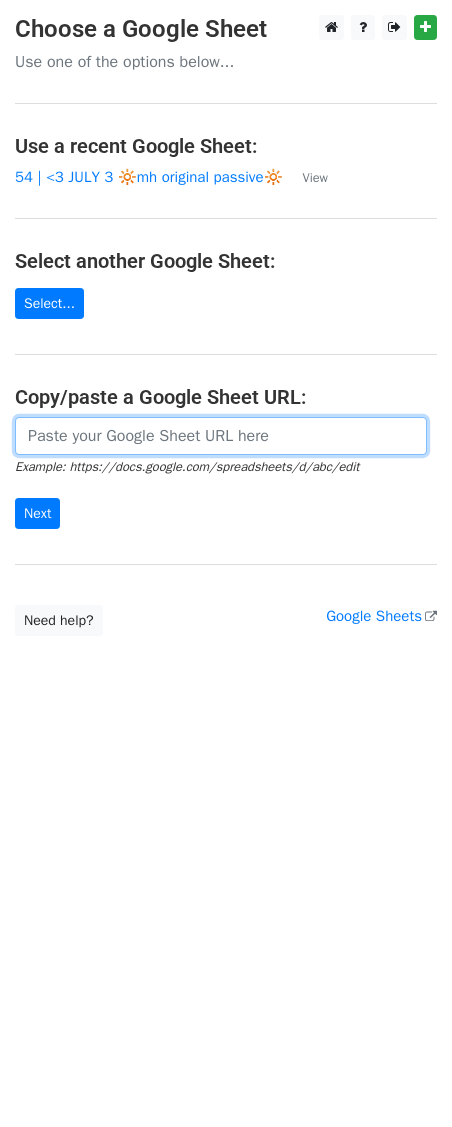 click at bounding box center (221, 436) 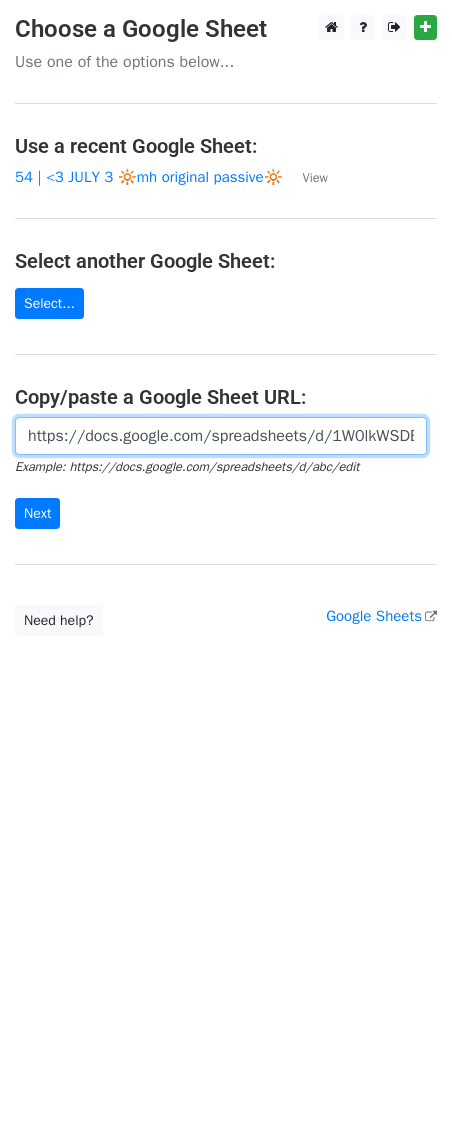 scroll, scrollTop: 0, scrollLeft: 447, axis: horizontal 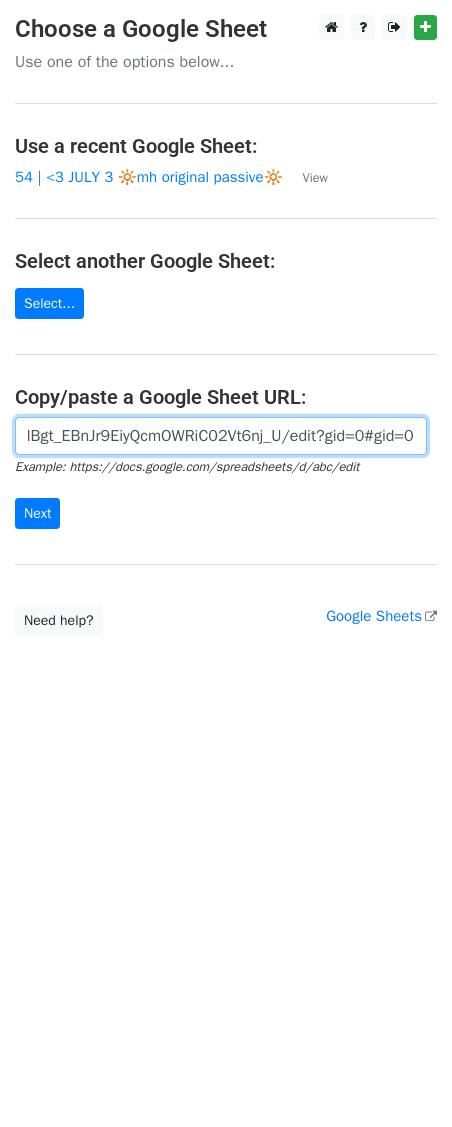 type on "https://docs.google.com/spreadsheets/d/1W0lkWSDBGV-olBgt_EBnJr9EiyQcmOWRiC02Vt6nj_U/edit?gid=0#gid=0" 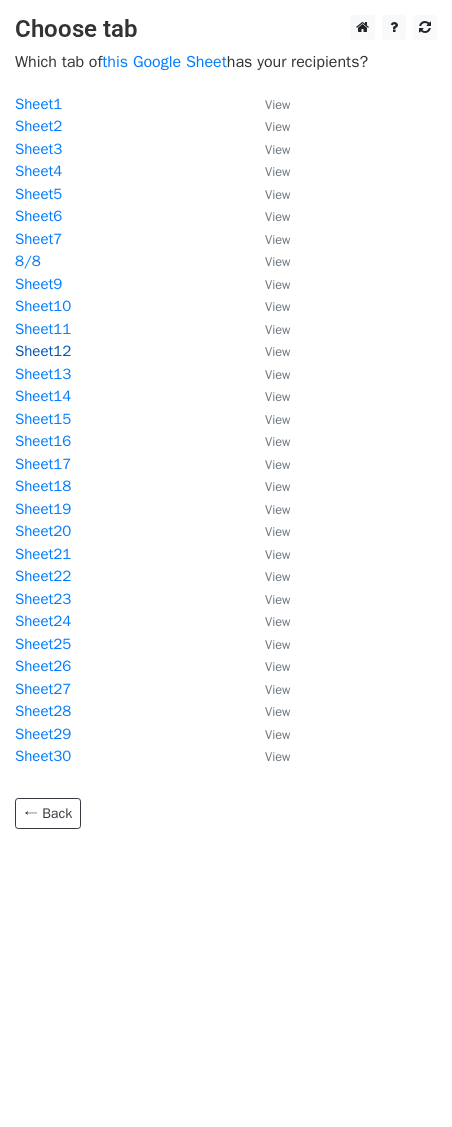 scroll, scrollTop: 0, scrollLeft: 0, axis: both 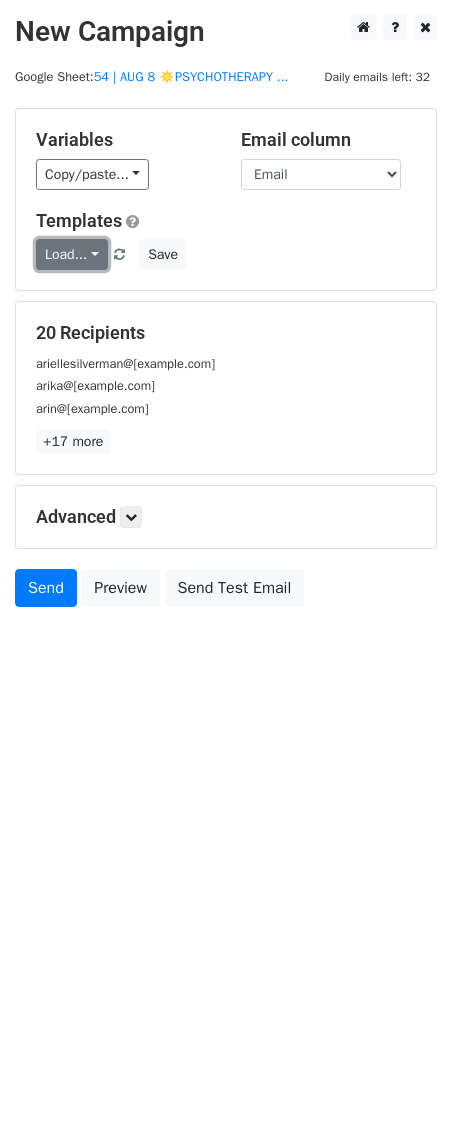 click on "Load..." at bounding box center [72, 254] 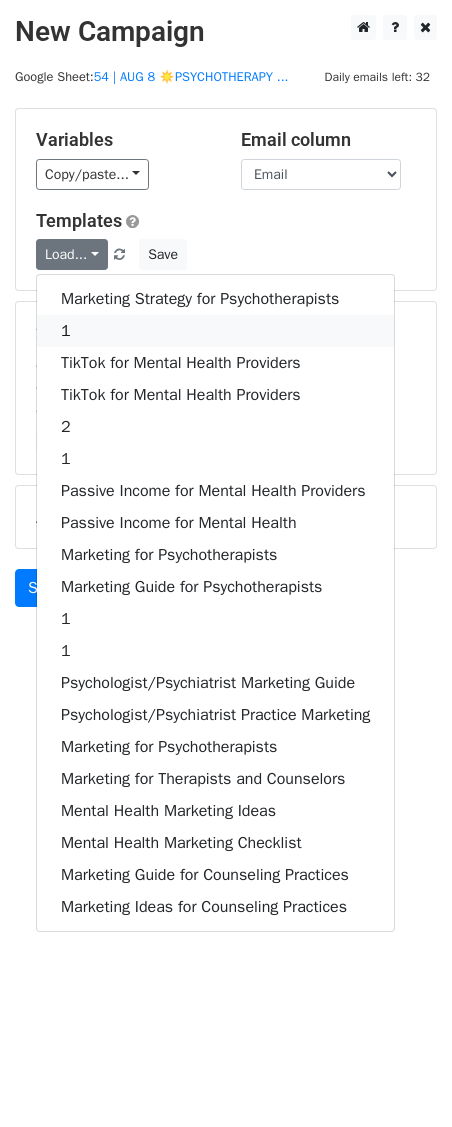click on "1" at bounding box center [215, 331] 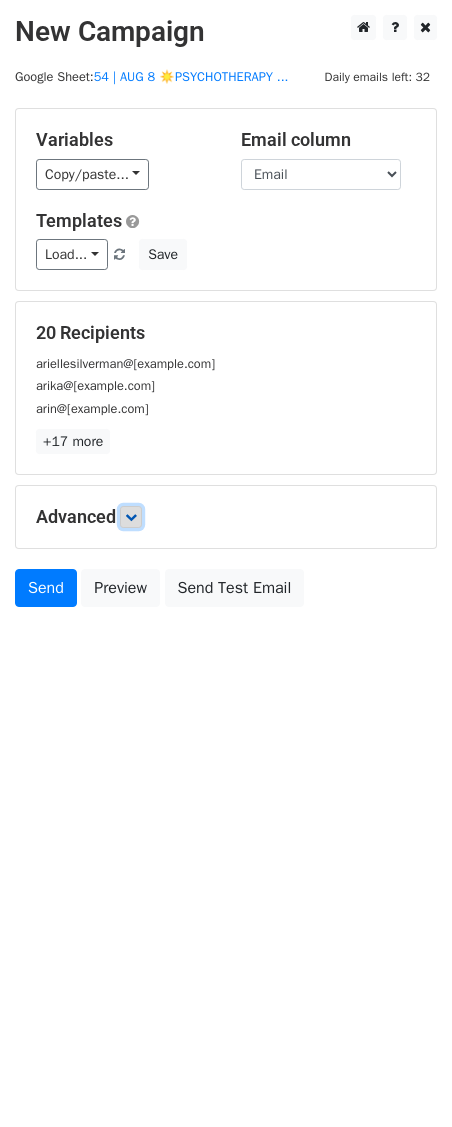 click at bounding box center (131, 517) 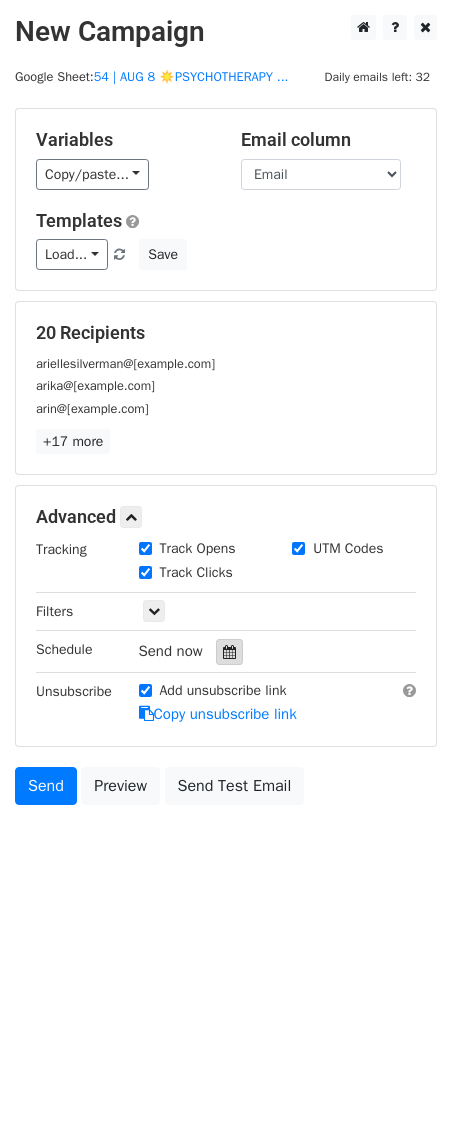 click at bounding box center [229, 652] 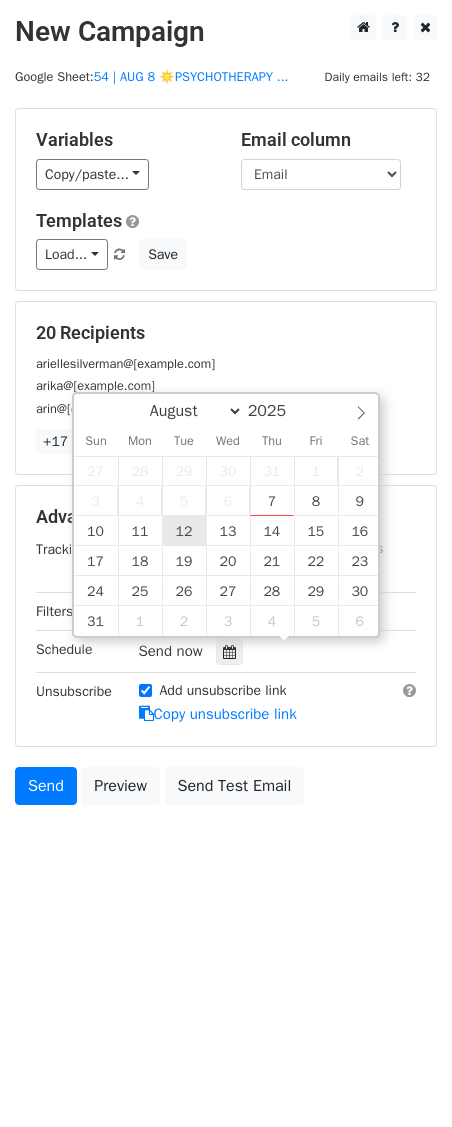 type on "2025-08-12 12:00" 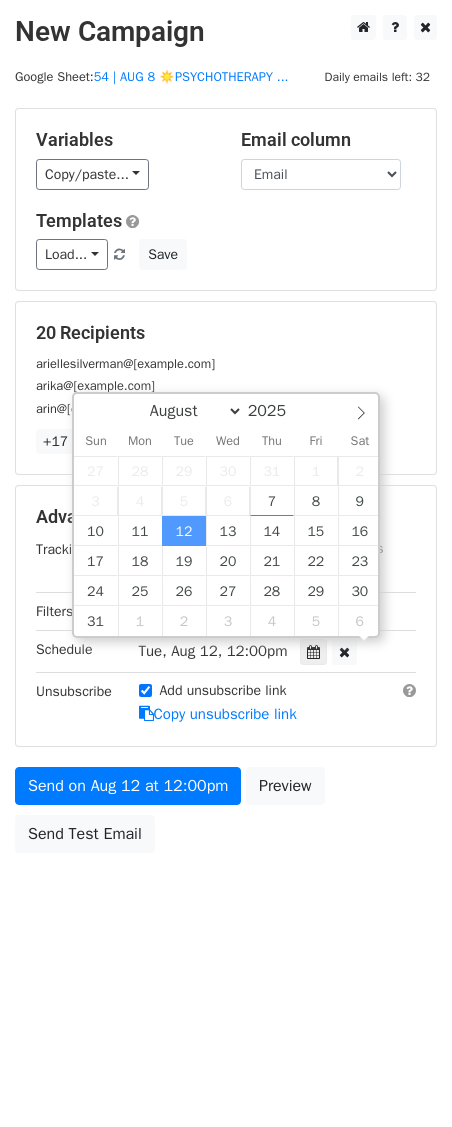scroll, scrollTop: 1, scrollLeft: 0, axis: vertical 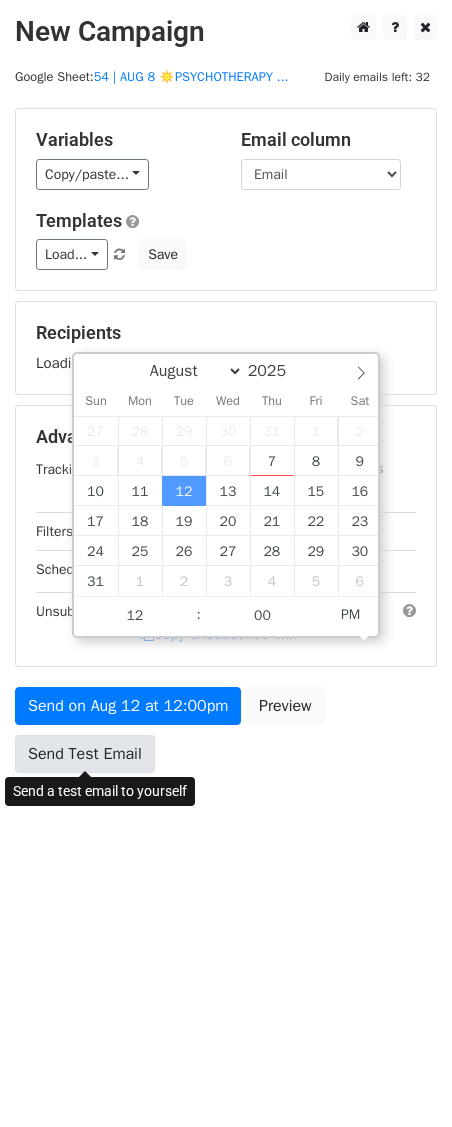 click on "Send Test Email" at bounding box center [85, 754] 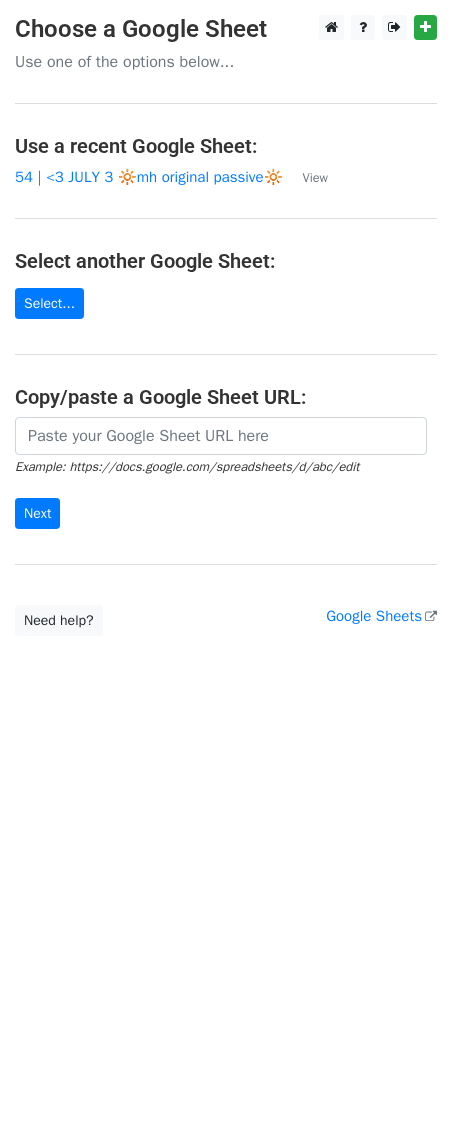 scroll, scrollTop: 0, scrollLeft: 0, axis: both 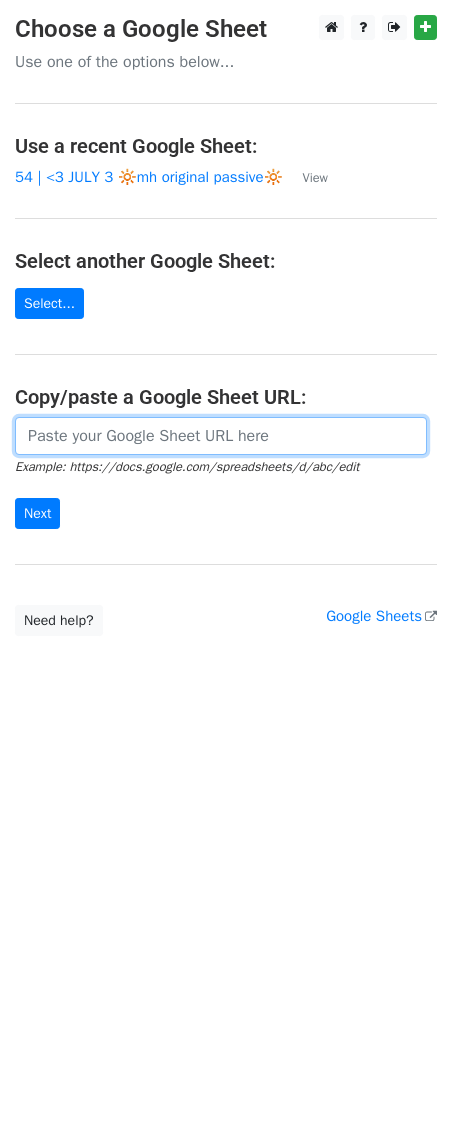 click at bounding box center [221, 436] 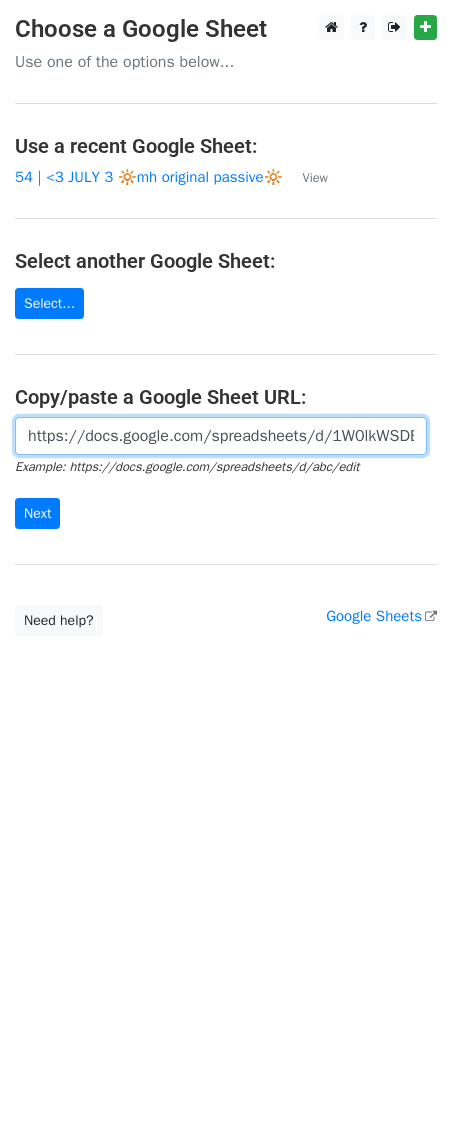 scroll, scrollTop: 0, scrollLeft: 447, axis: horizontal 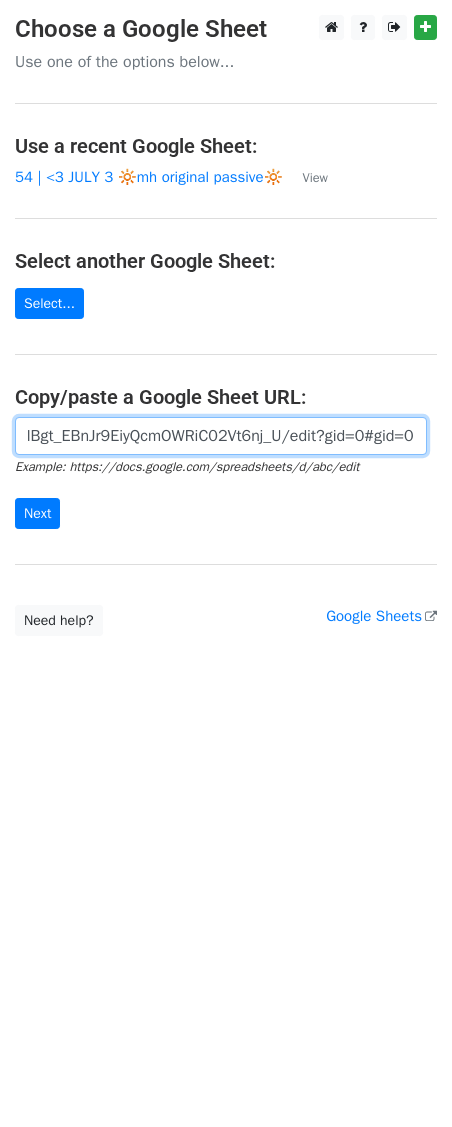 type on "https://docs.google.com/spreadsheets/d/1W0lkWSDBGV-olBgt_EBnJr9EiyQcmOWRiC02Vt6nj_U/edit?gid=0#gid=0" 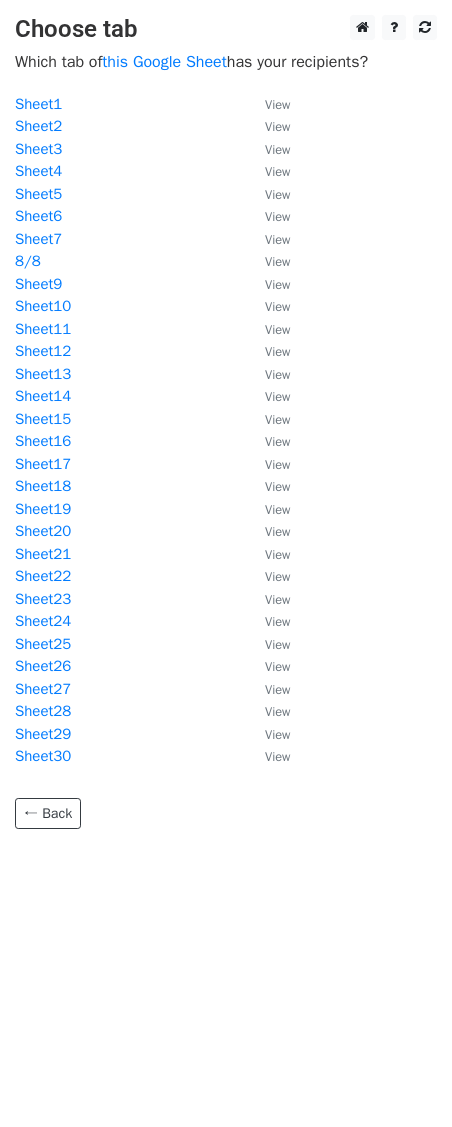 scroll, scrollTop: 0, scrollLeft: 0, axis: both 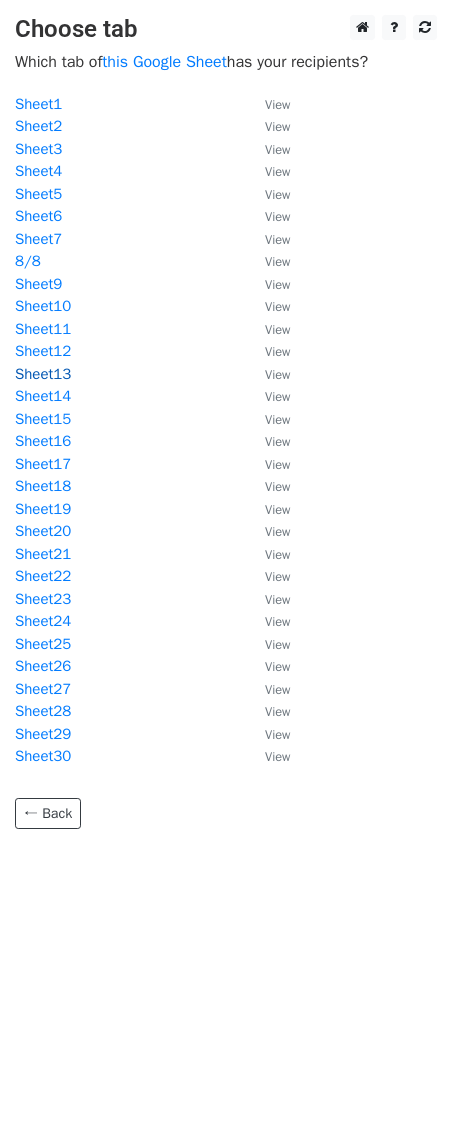 click on "Sheet13" at bounding box center (43, 374) 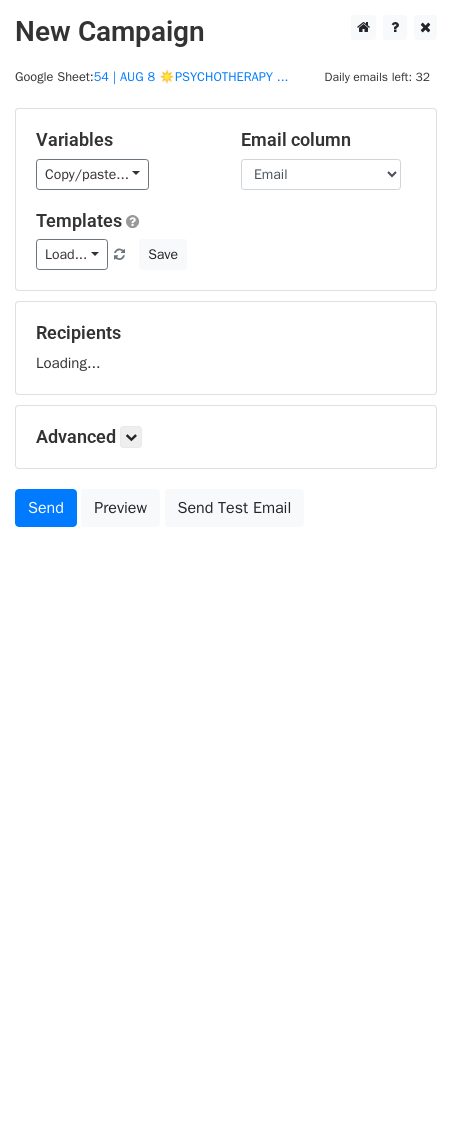scroll, scrollTop: 0, scrollLeft: 0, axis: both 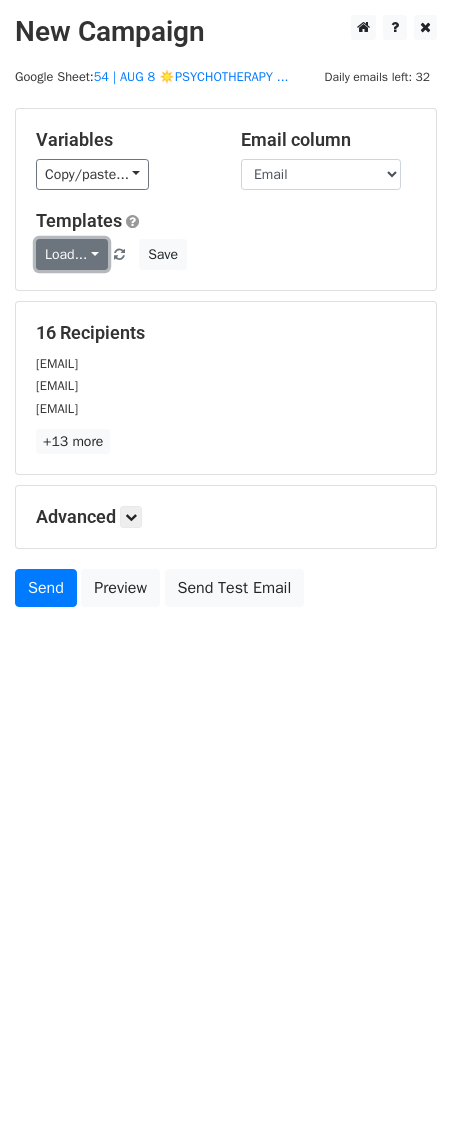 click on "Load..." at bounding box center [72, 254] 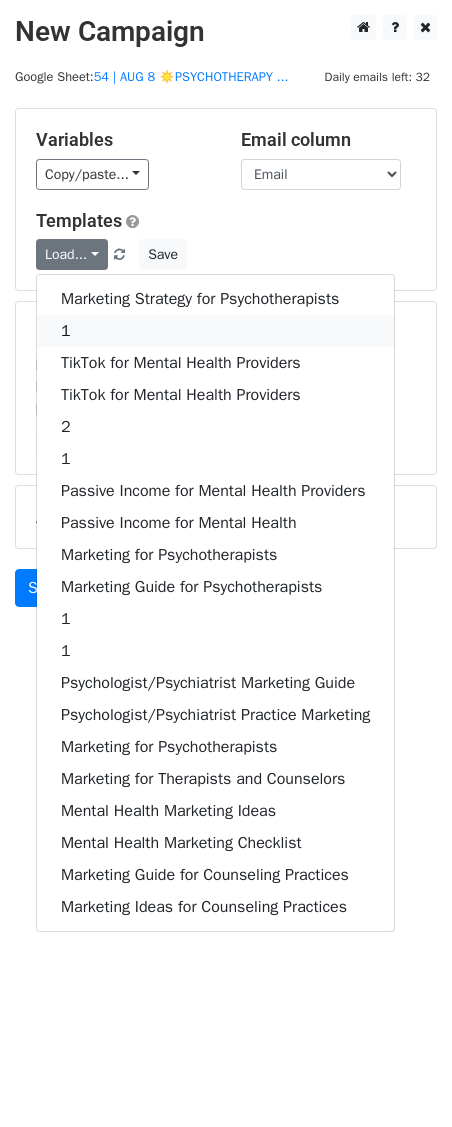 click on "1" at bounding box center [215, 331] 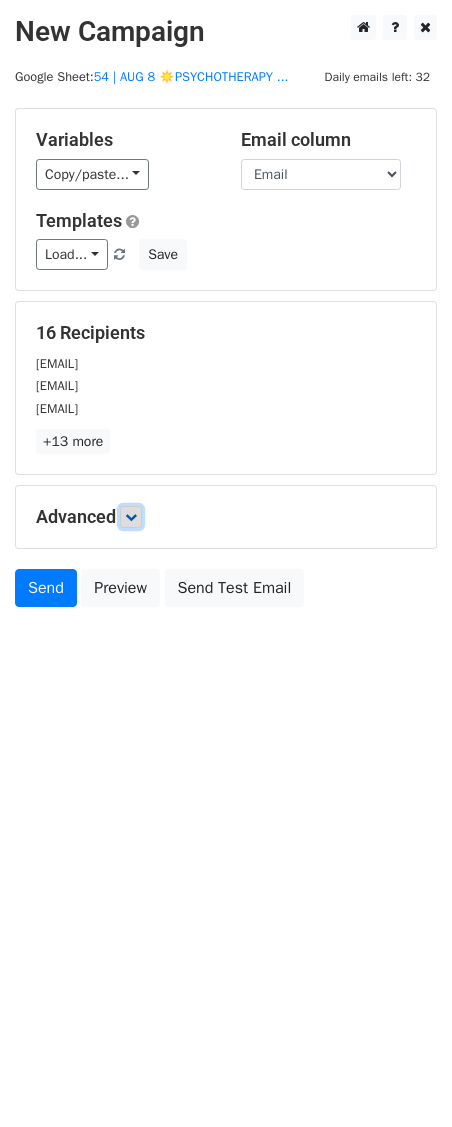 click at bounding box center (131, 517) 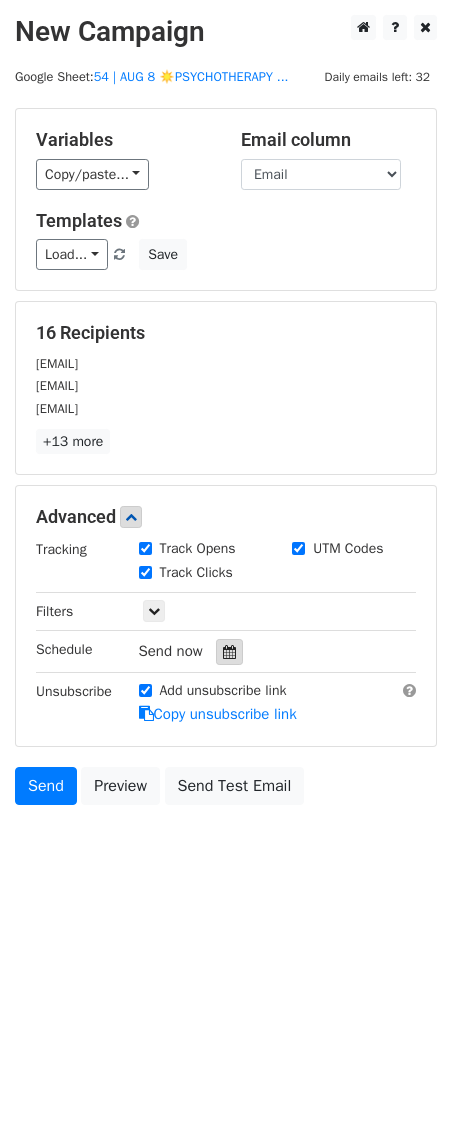 click at bounding box center (229, 652) 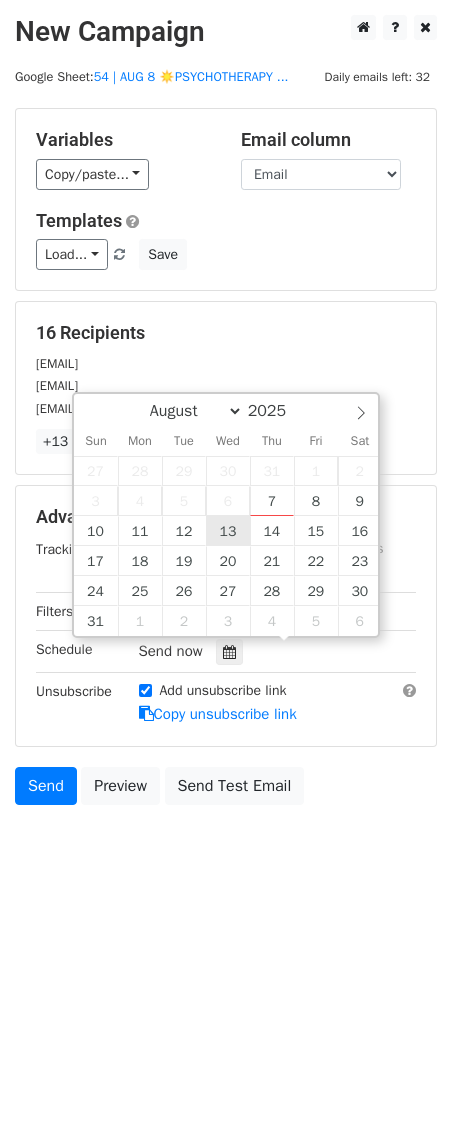 type on "[DATE] [TIME]" 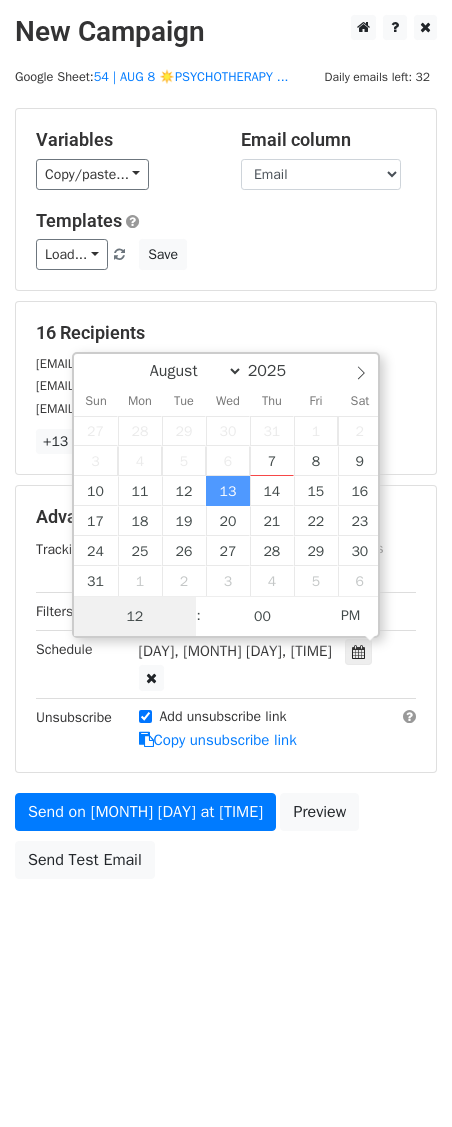 scroll, scrollTop: 1, scrollLeft: 0, axis: vertical 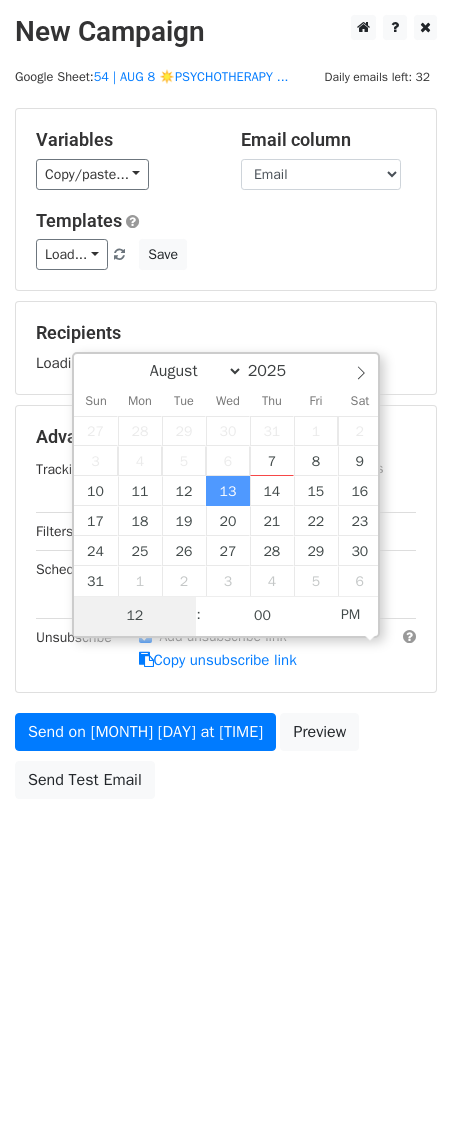 type on "2" 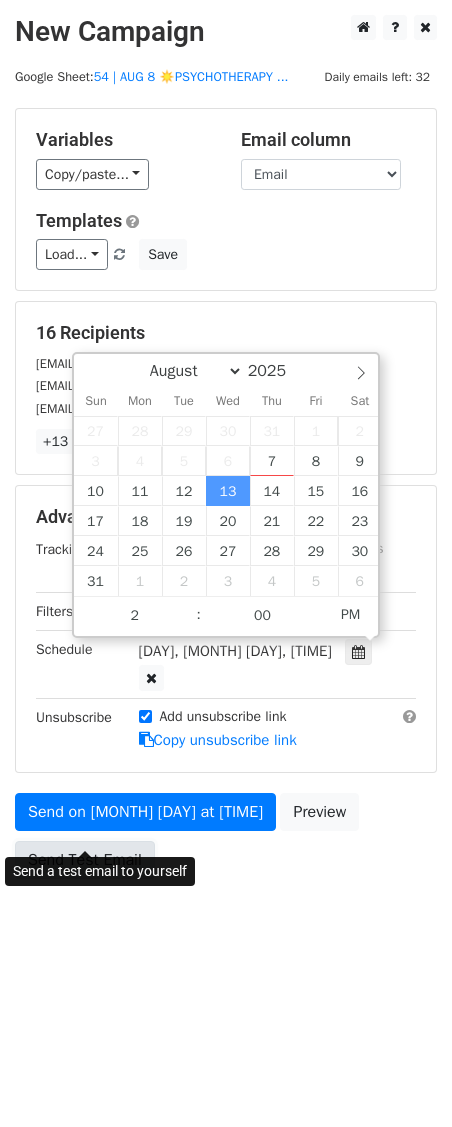type on "2025-08-13 14:00" 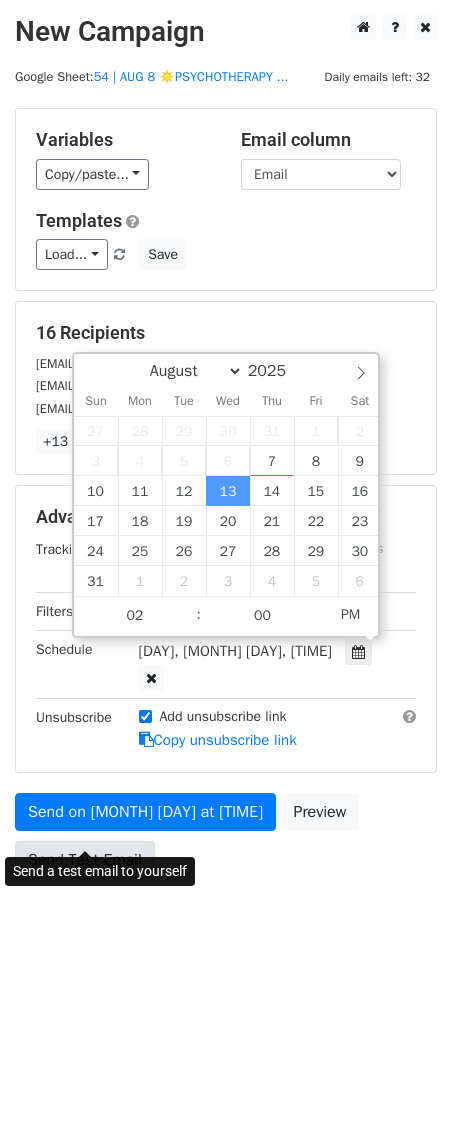 click on "Send Test Email" at bounding box center [85, 860] 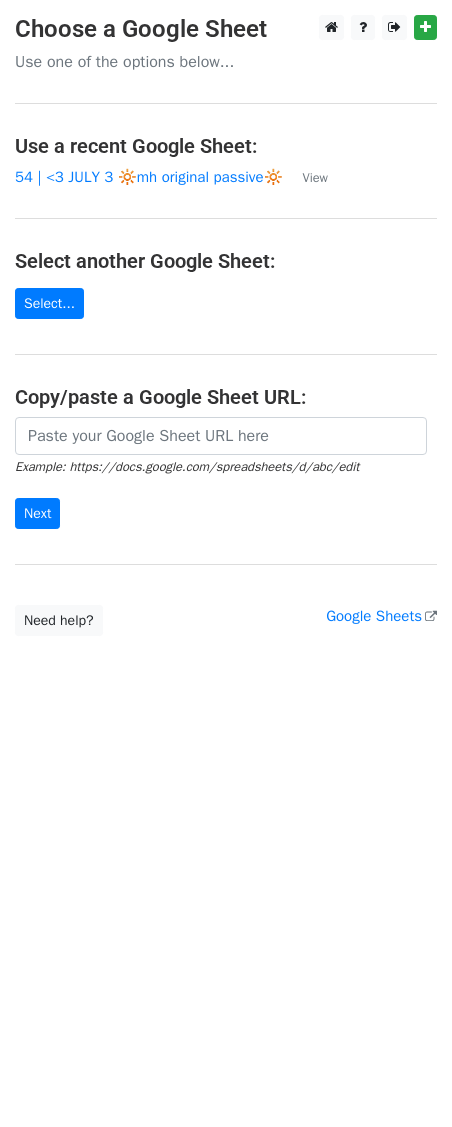 scroll, scrollTop: 0, scrollLeft: 0, axis: both 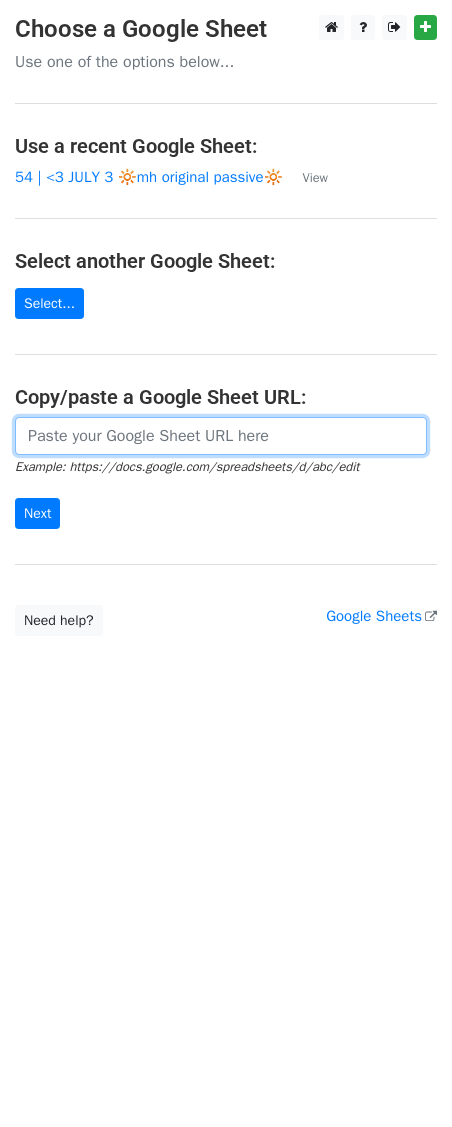 click at bounding box center [221, 436] 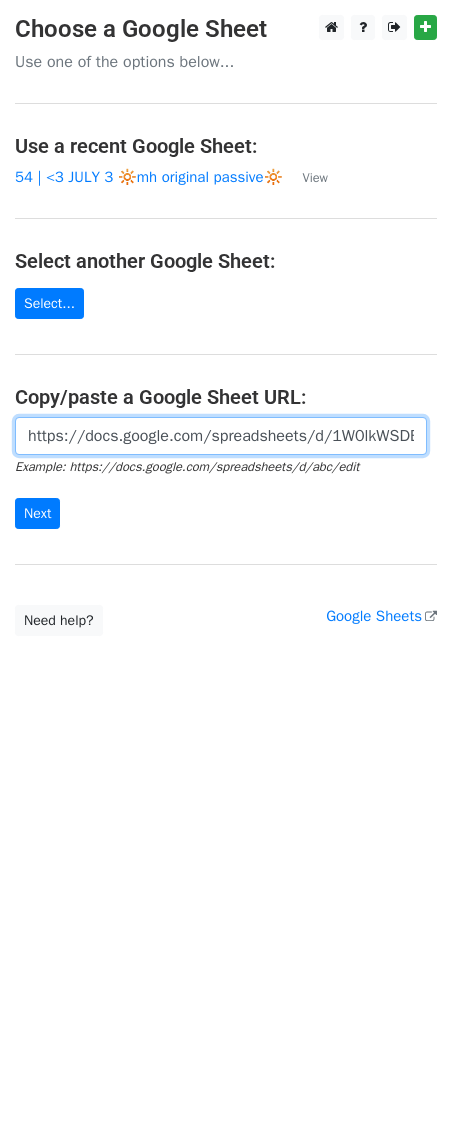 scroll, scrollTop: 0, scrollLeft: 447, axis: horizontal 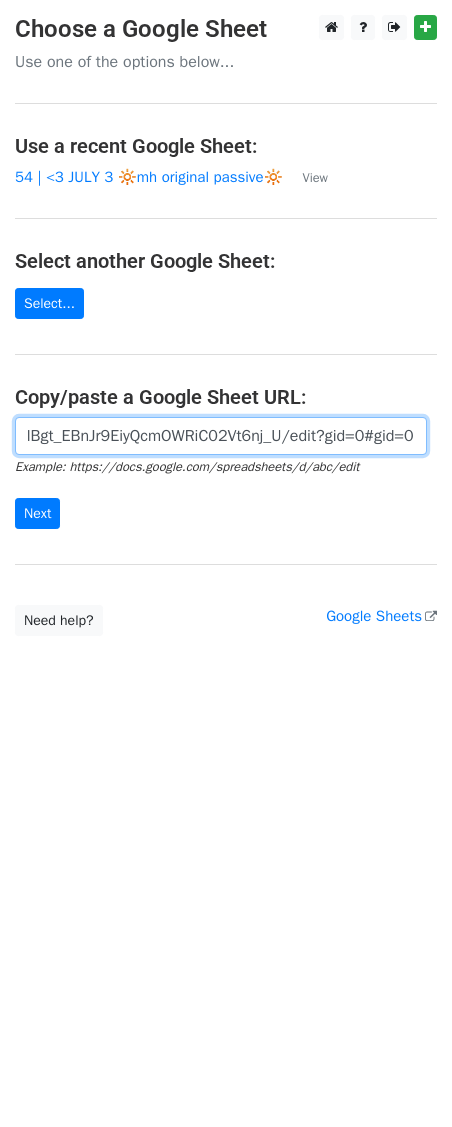 type on "https://docs.google.com/spreadsheets/d/1W0lkWSDBGV-olBgt_EBnJr9EiyQcmOWRiC02Vt6nj_U/edit?gid=0#gid=0" 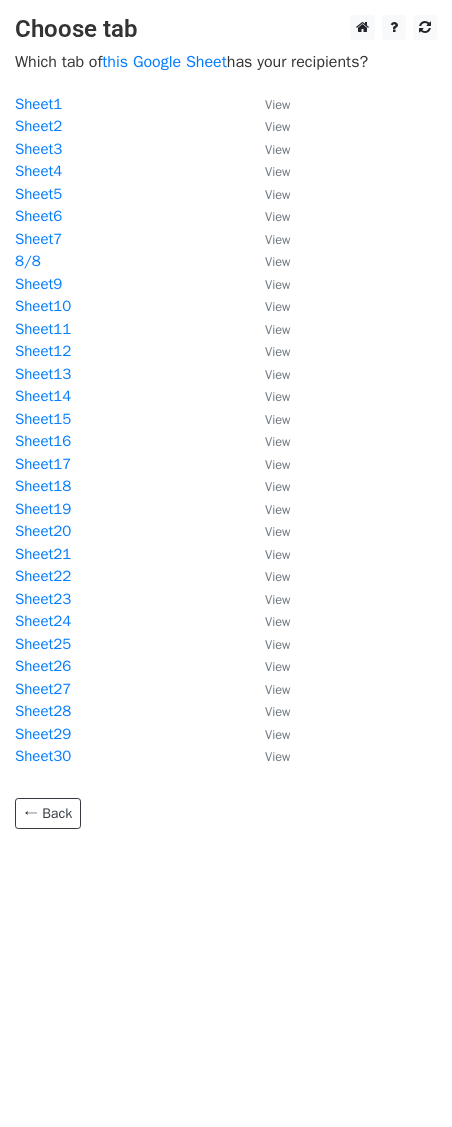 scroll, scrollTop: 0, scrollLeft: 0, axis: both 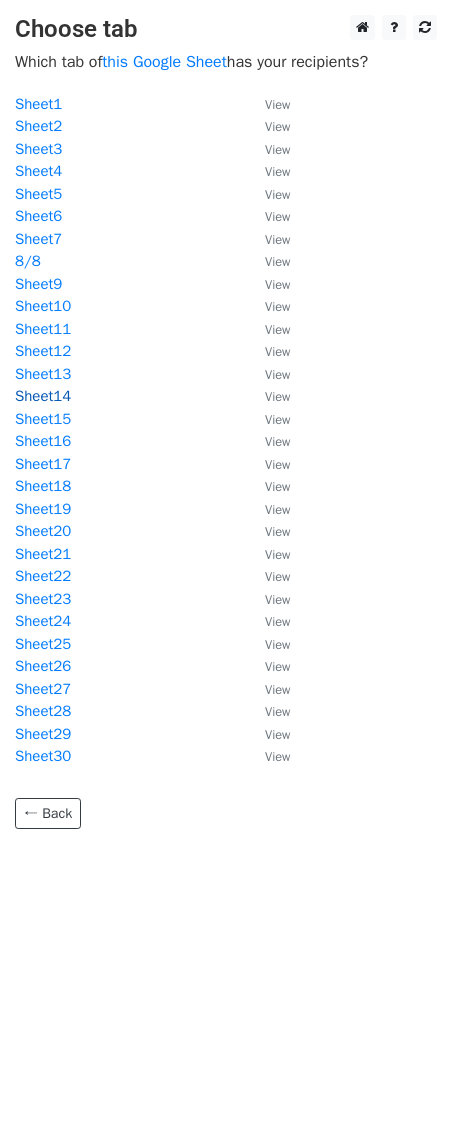 click on "Sheet14" at bounding box center [43, 396] 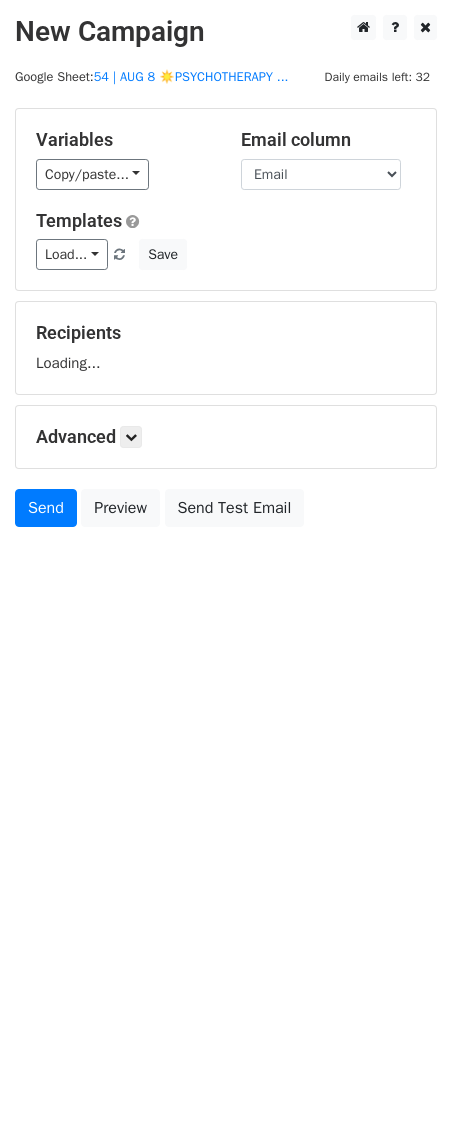 scroll, scrollTop: 0, scrollLeft: 0, axis: both 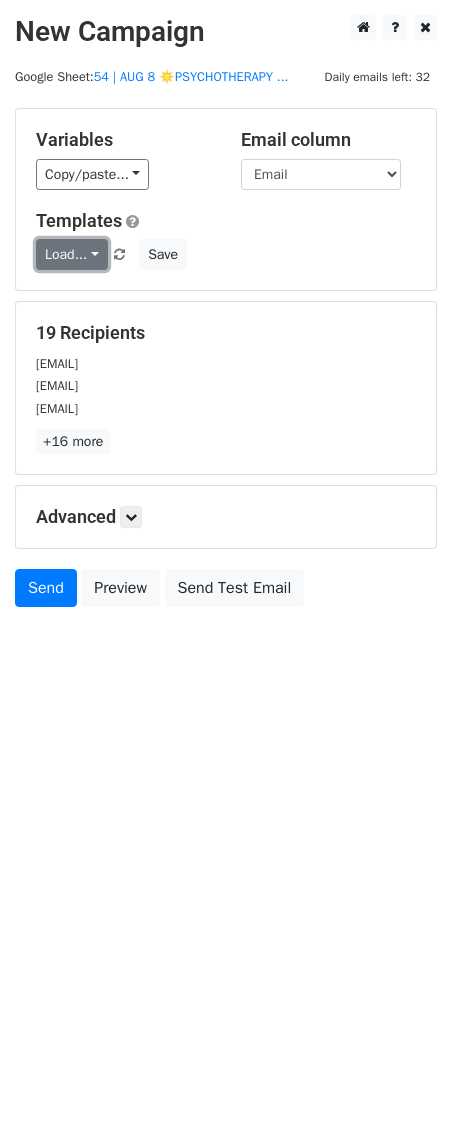 click on "Load..." at bounding box center (72, 254) 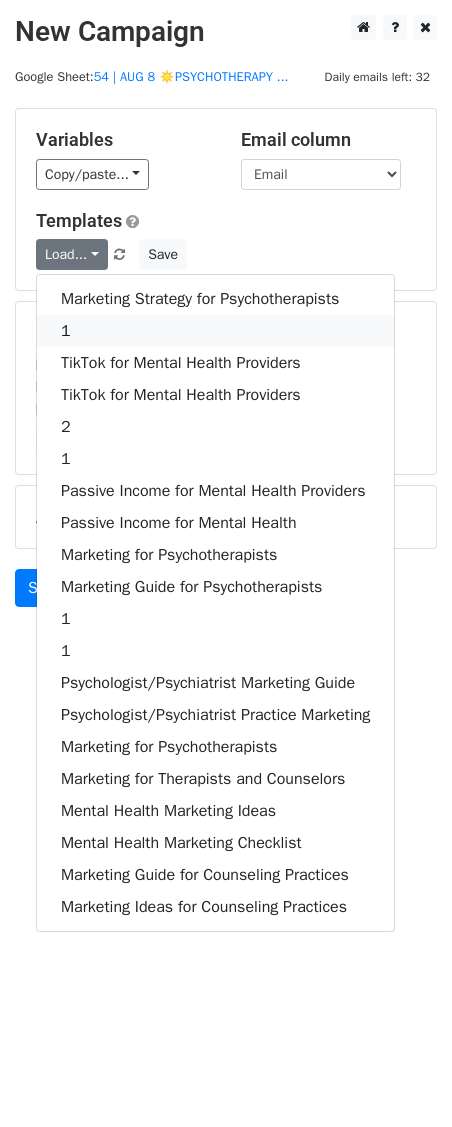 click on "1" at bounding box center (215, 331) 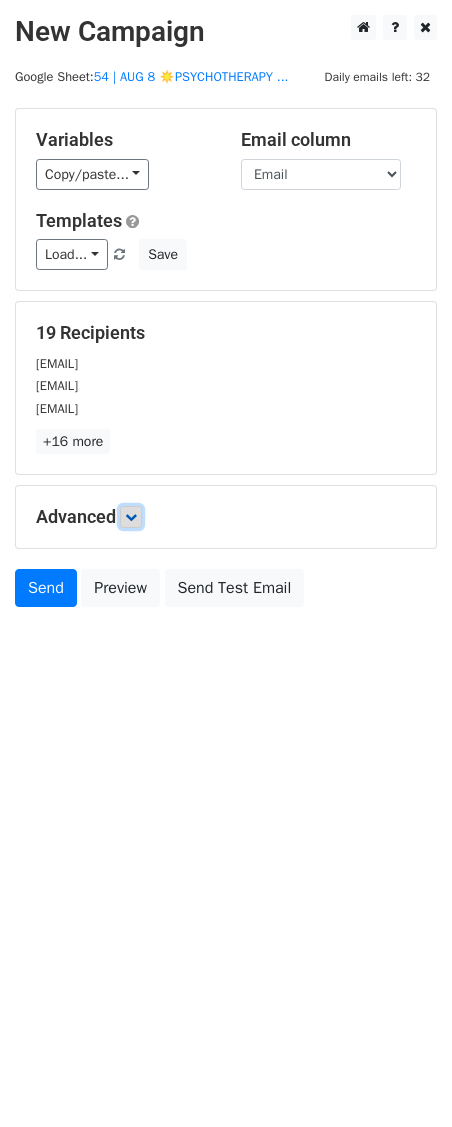 click at bounding box center [131, 517] 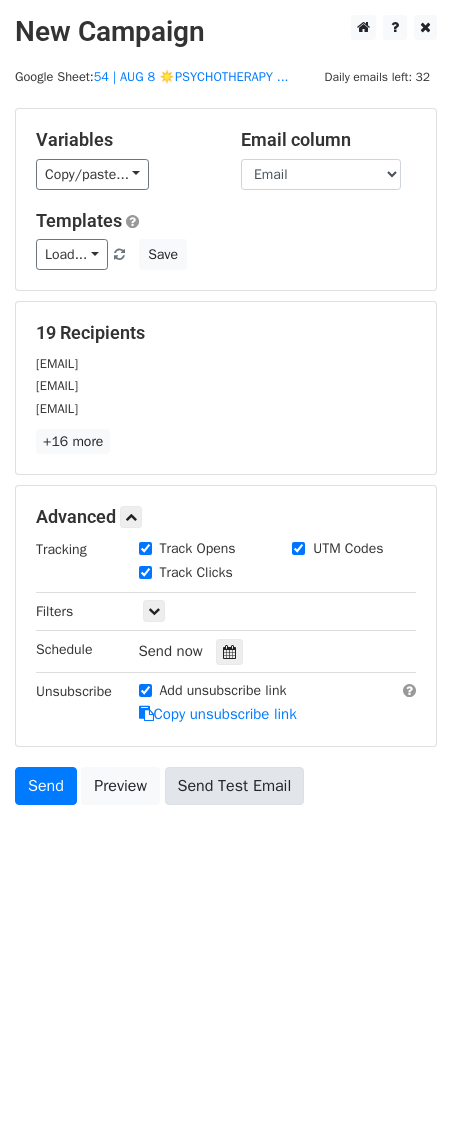 click on "Tracking
Track Opens
UTM Codes
Track Clicks
Filters
Only include spreadsheet rows that match the following filters:
Schedule
Send now
Unsubscribe
Add unsubscribe link
Copy unsubscribe link" at bounding box center (226, 632) 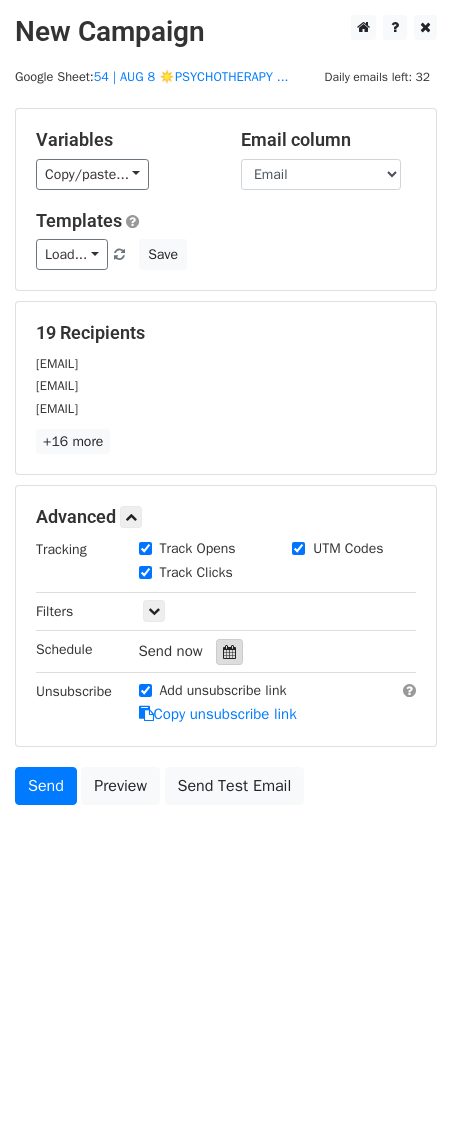 click at bounding box center (229, 652) 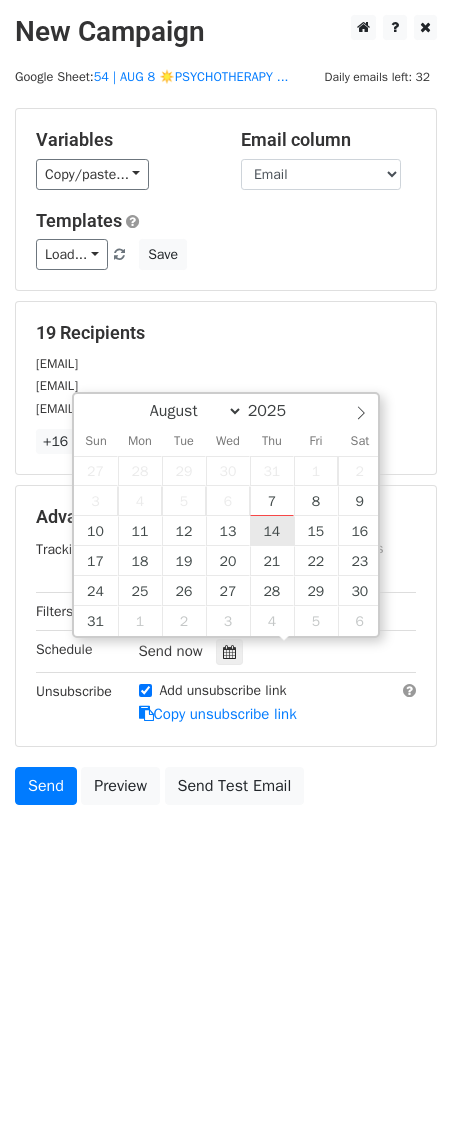 type on "2025-08-14 12:00" 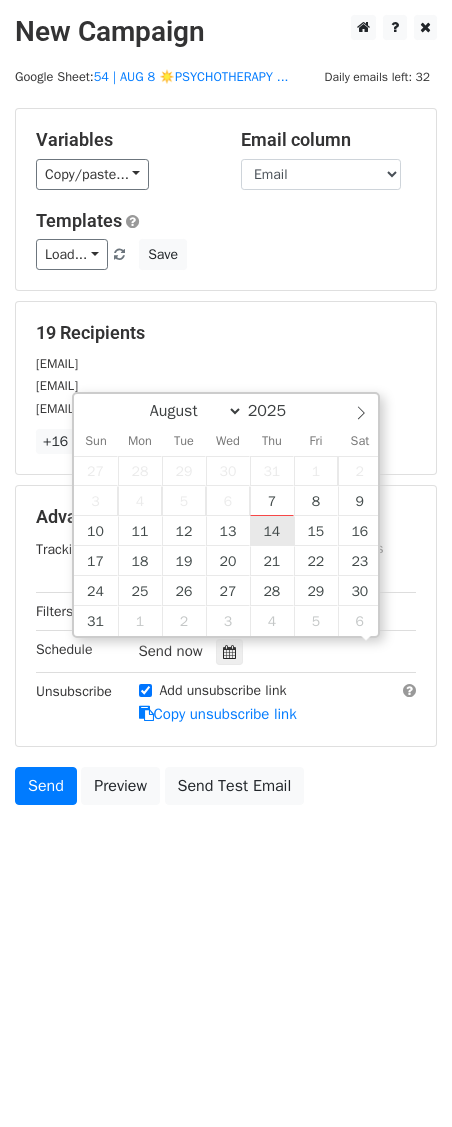 scroll, scrollTop: 1, scrollLeft: 0, axis: vertical 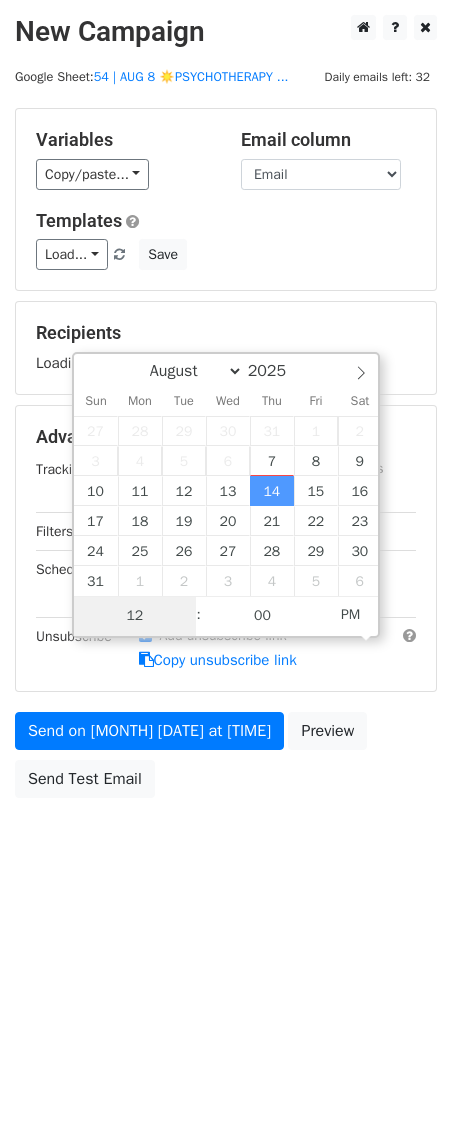 type on "2" 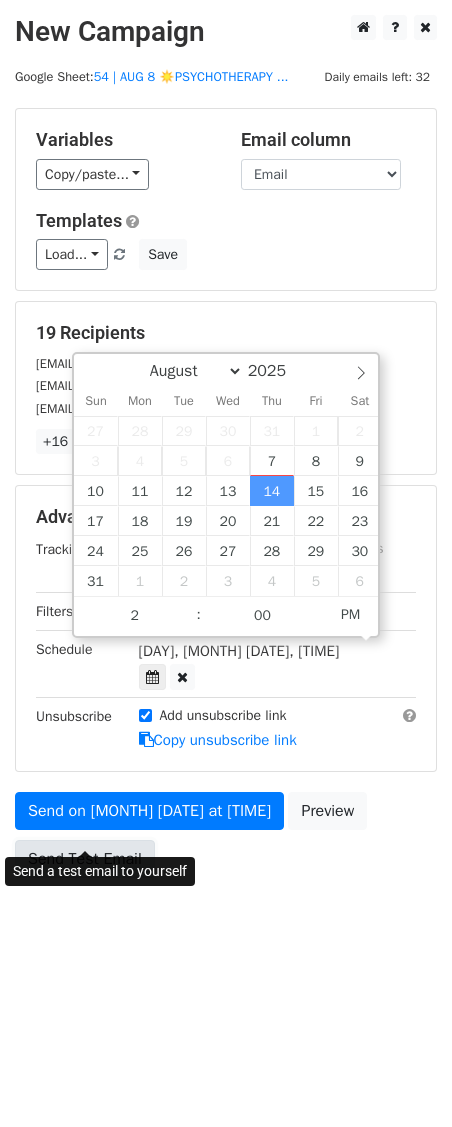 type on "2025-08-14 14:00" 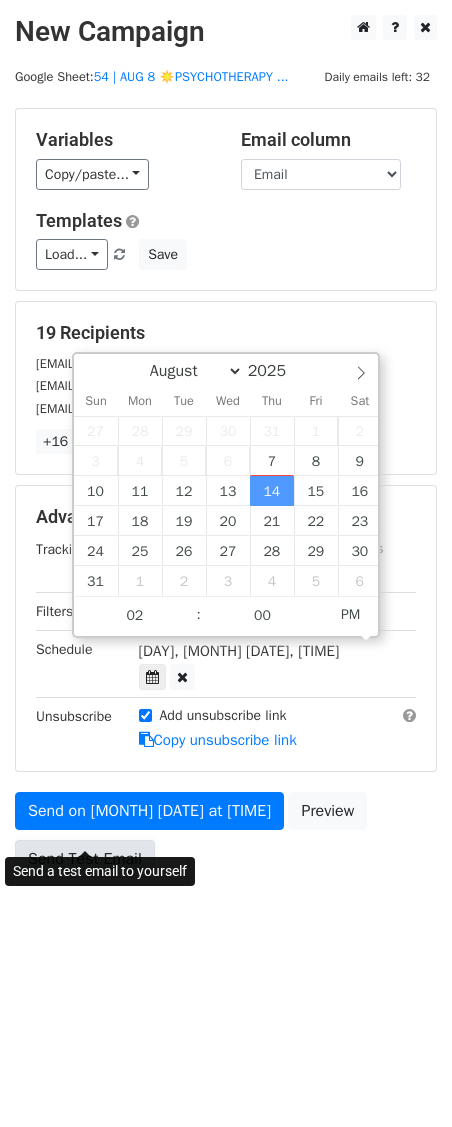 click on "Send Test Email" at bounding box center [85, 859] 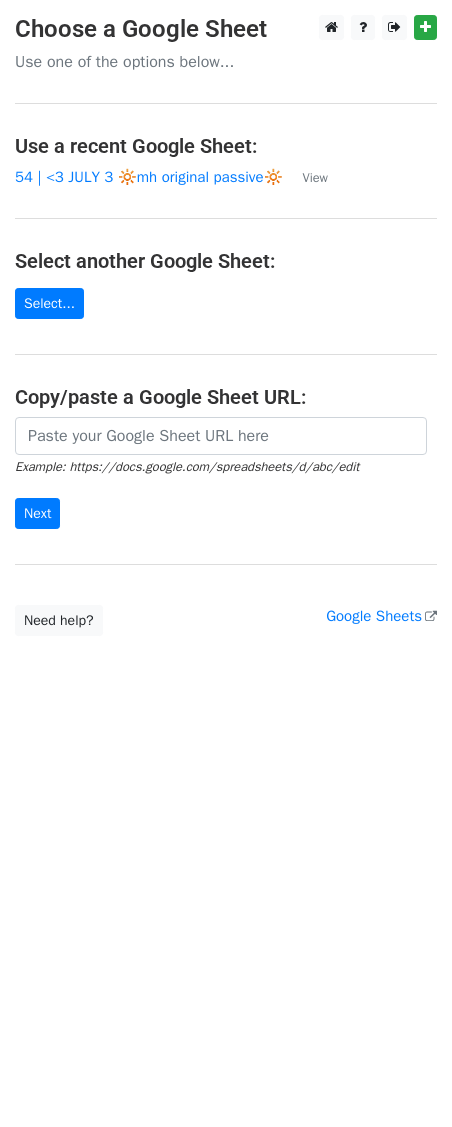 scroll, scrollTop: 0, scrollLeft: 0, axis: both 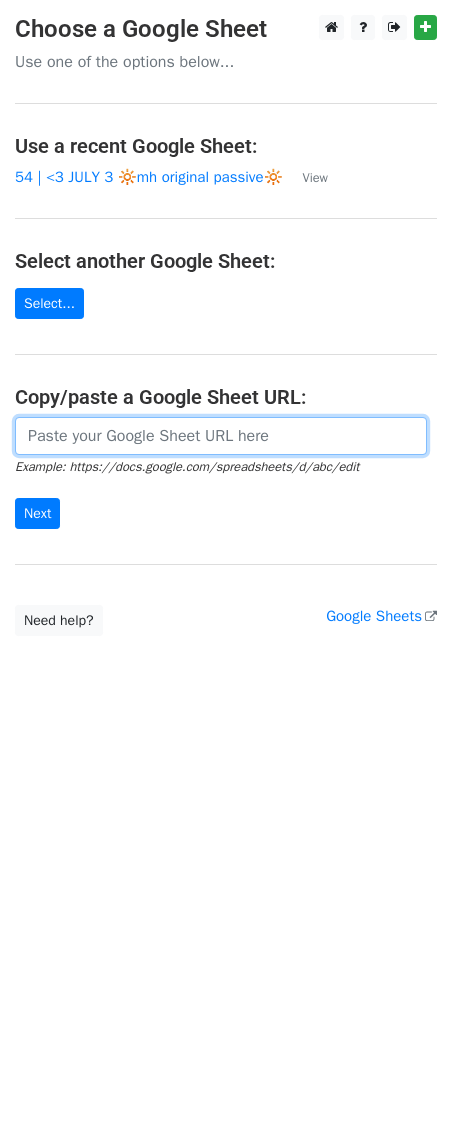 click at bounding box center [221, 436] 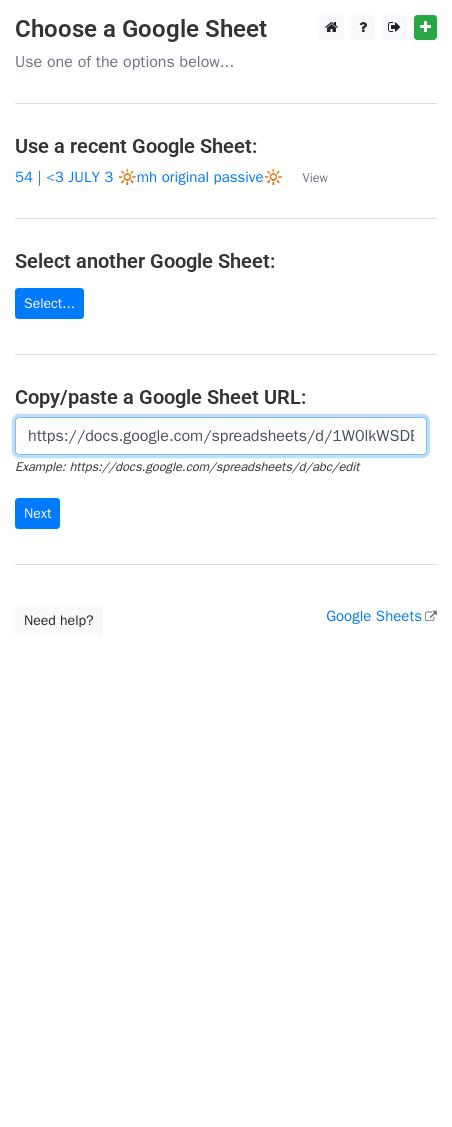 scroll, scrollTop: 0, scrollLeft: 447, axis: horizontal 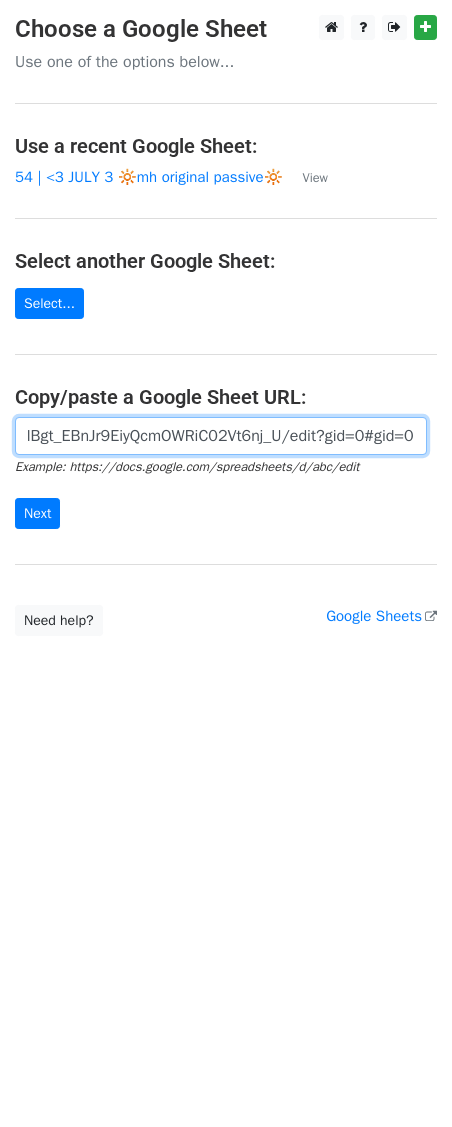 type on "https://docs.google.com/spreadsheets/d/1W0lkWSDBGV-olBgt_EBnJr9EiyQcmOWRiC02Vt6nj_U/edit?gid=0#gid=0" 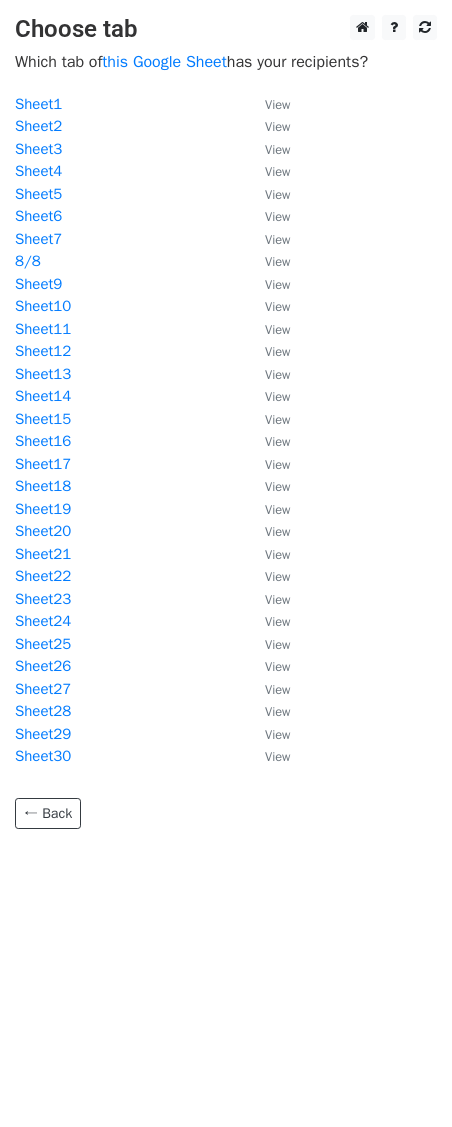 scroll, scrollTop: 0, scrollLeft: 0, axis: both 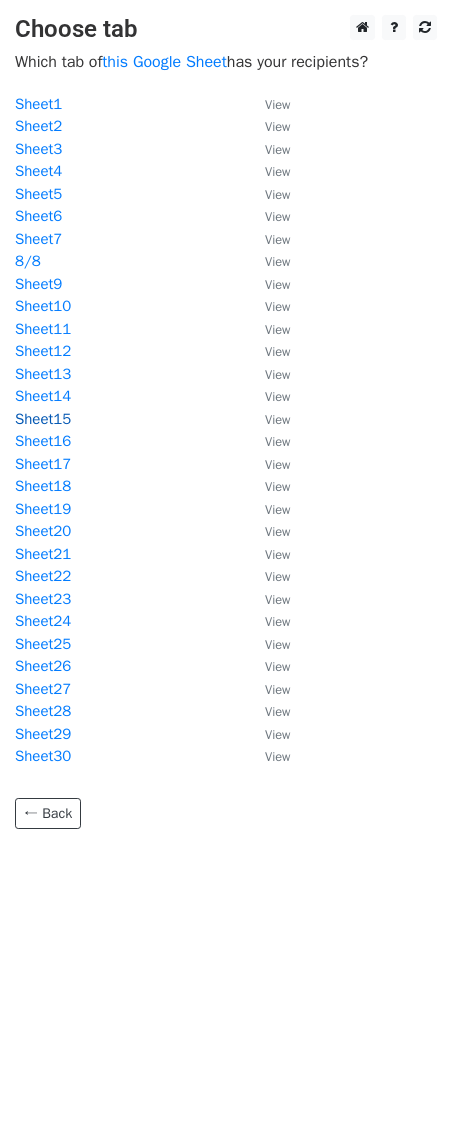 click on "Sheet15" at bounding box center (43, 419) 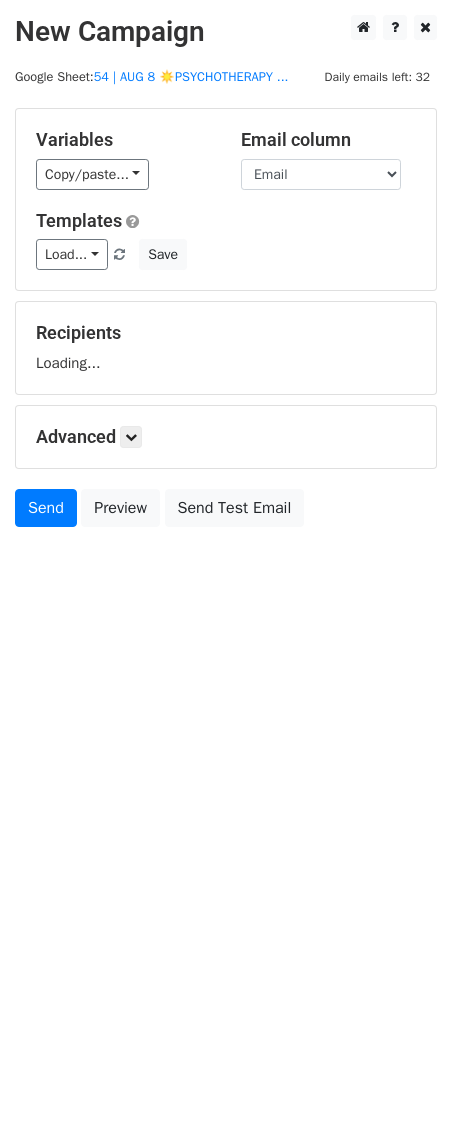 scroll, scrollTop: 0, scrollLeft: 0, axis: both 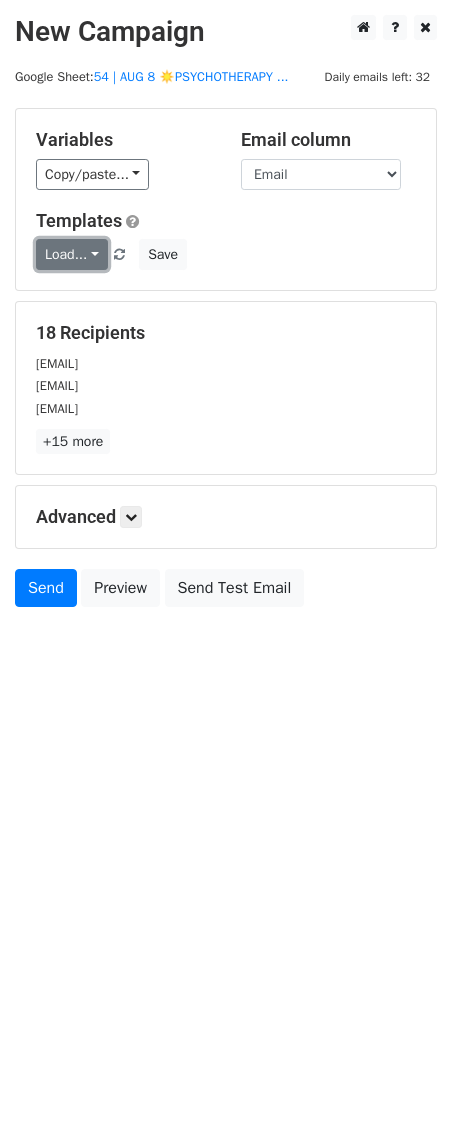 click on "Load..." at bounding box center (72, 254) 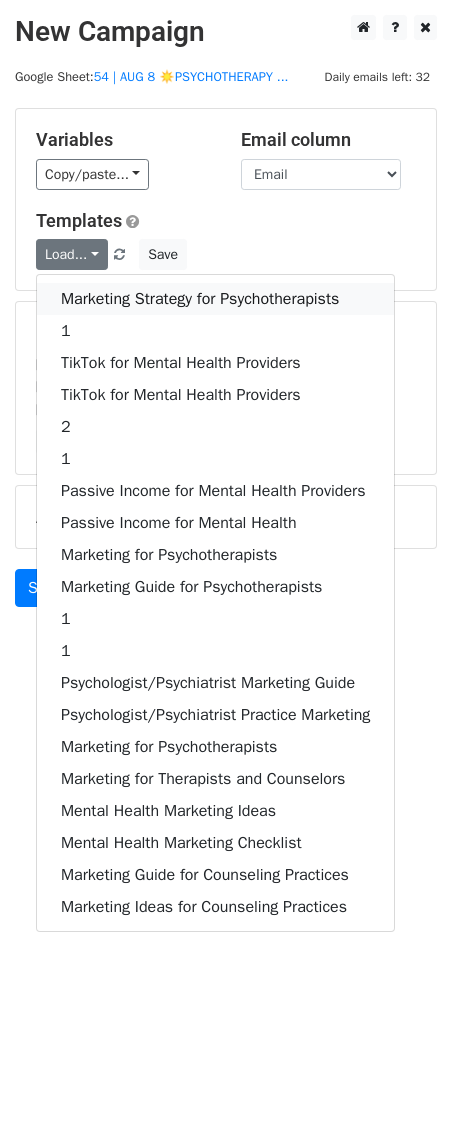 click on "Marketing Strategy for Psychotherapists" at bounding box center (215, 299) 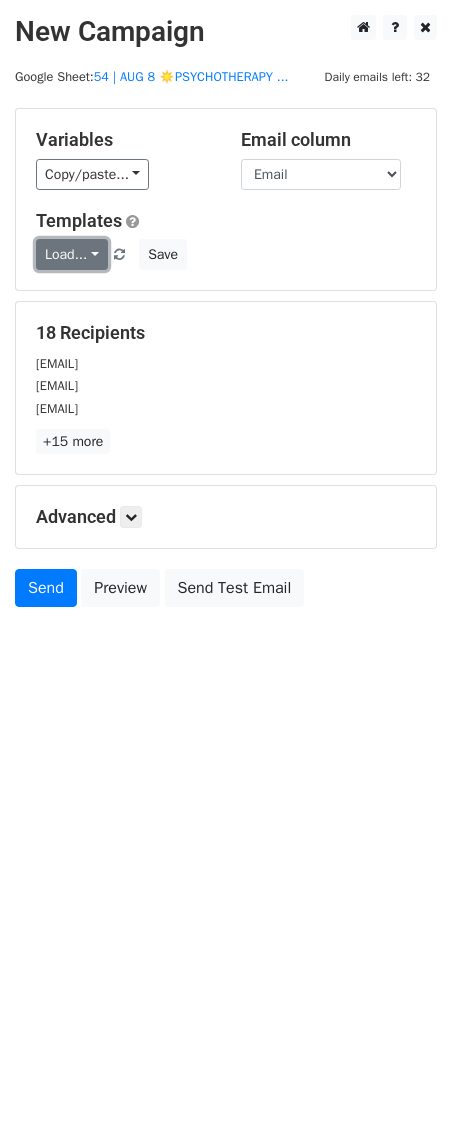 click on "Load..." at bounding box center (72, 254) 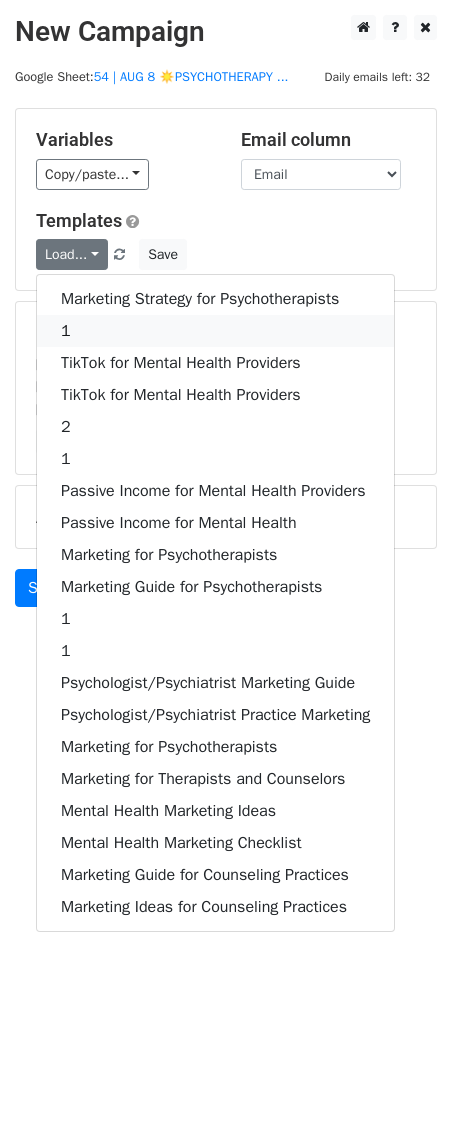 click on "1" at bounding box center [215, 331] 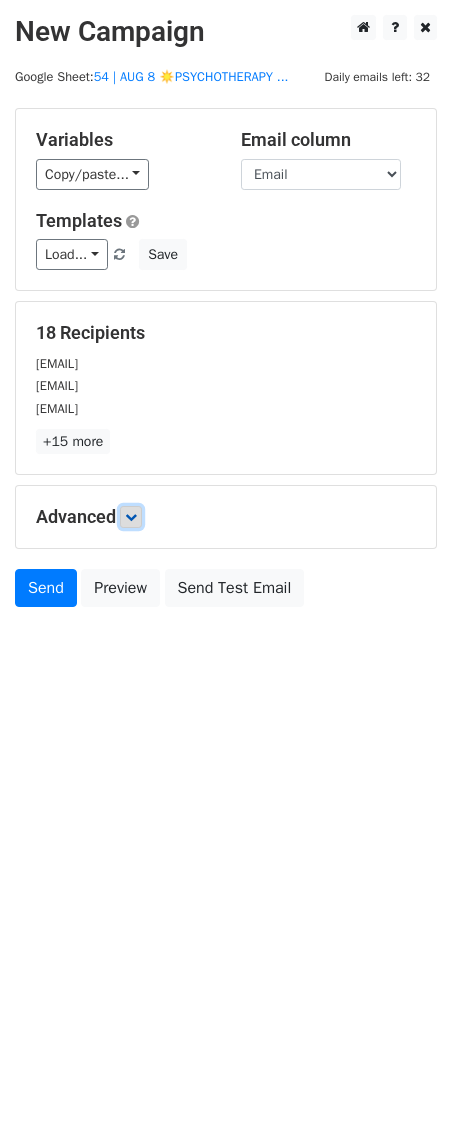 click at bounding box center [131, 517] 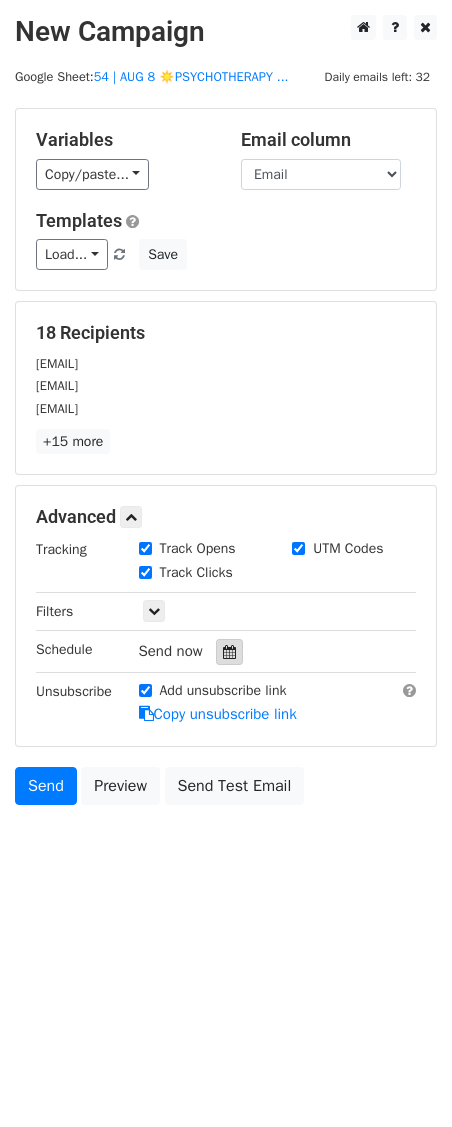 click at bounding box center [229, 652] 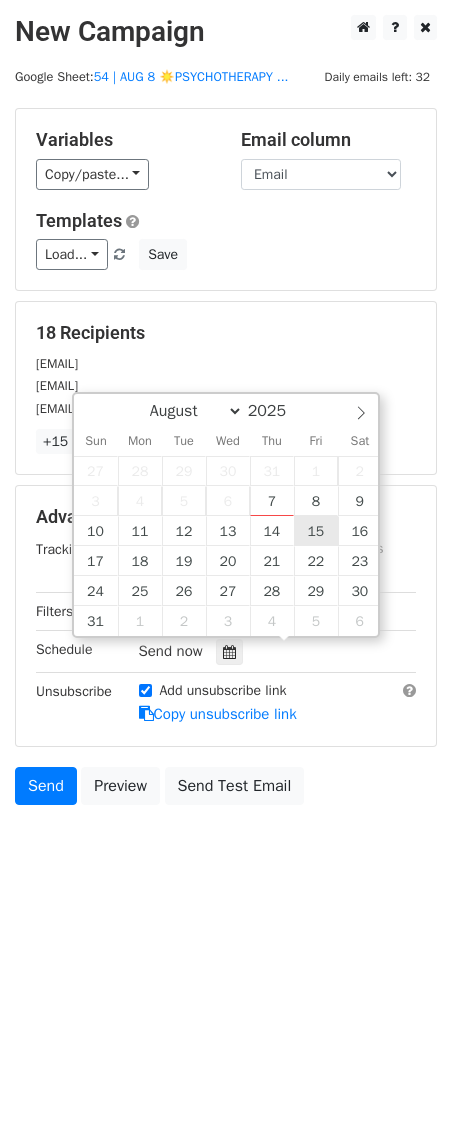 type on "2025-08-15 12:00" 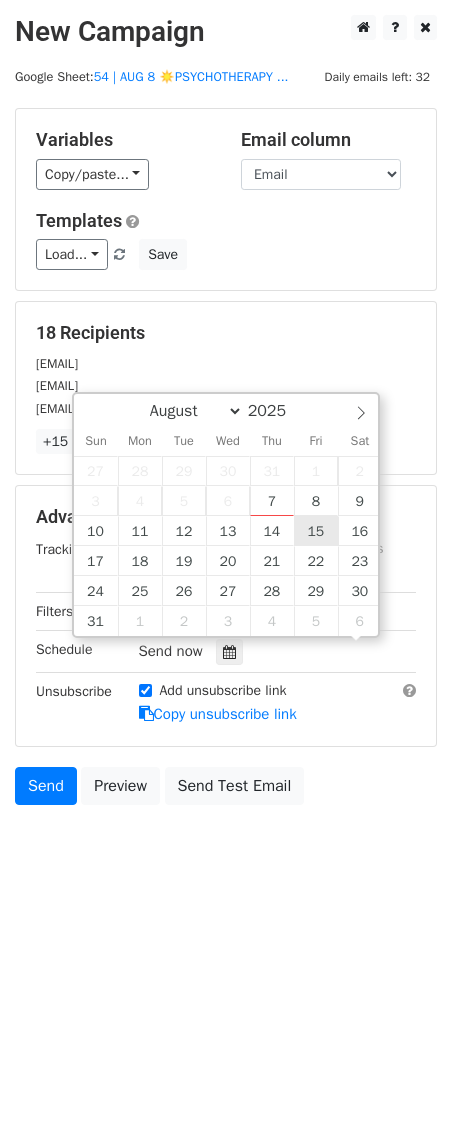 scroll, scrollTop: 1, scrollLeft: 0, axis: vertical 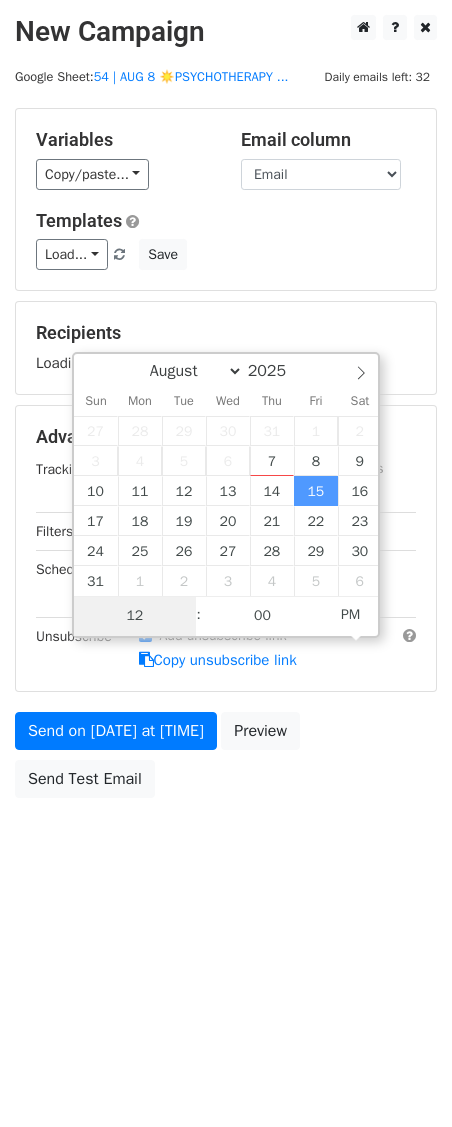type on "2" 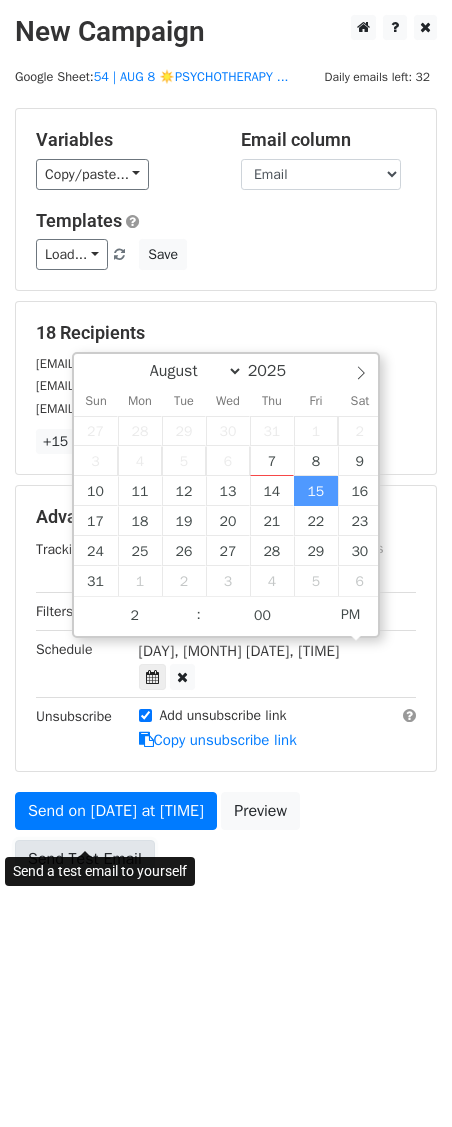 type on "2025-08-15 14:00" 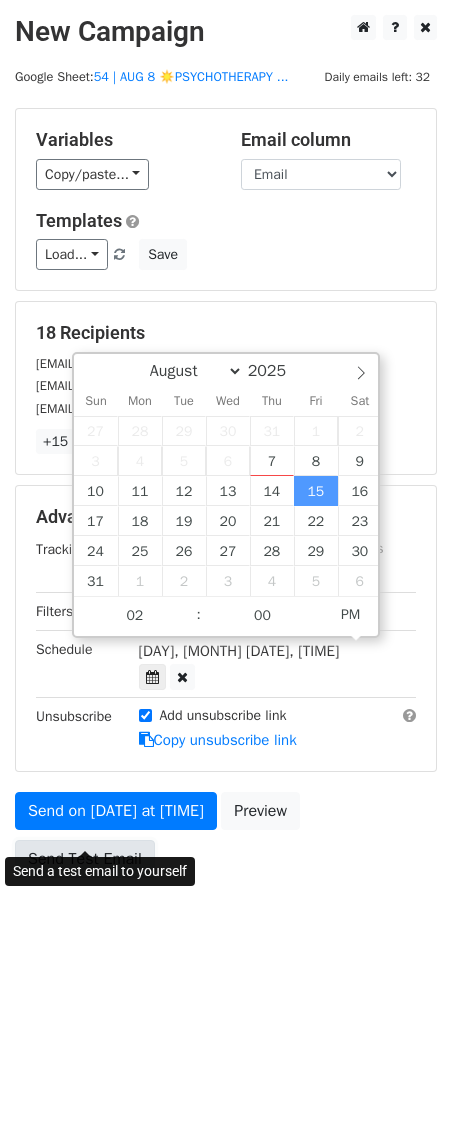 click on "Send Test Email" at bounding box center (85, 859) 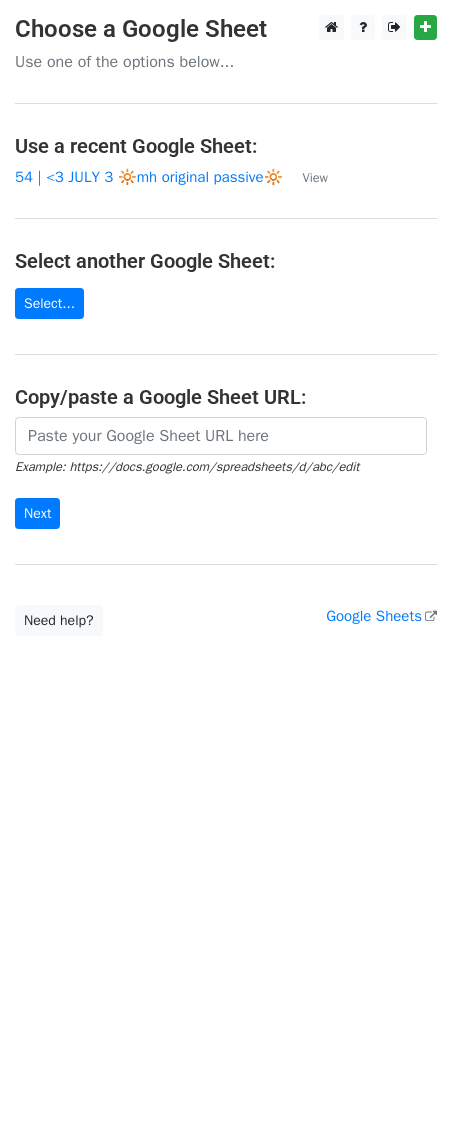 scroll, scrollTop: 0, scrollLeft: 0, axis: both 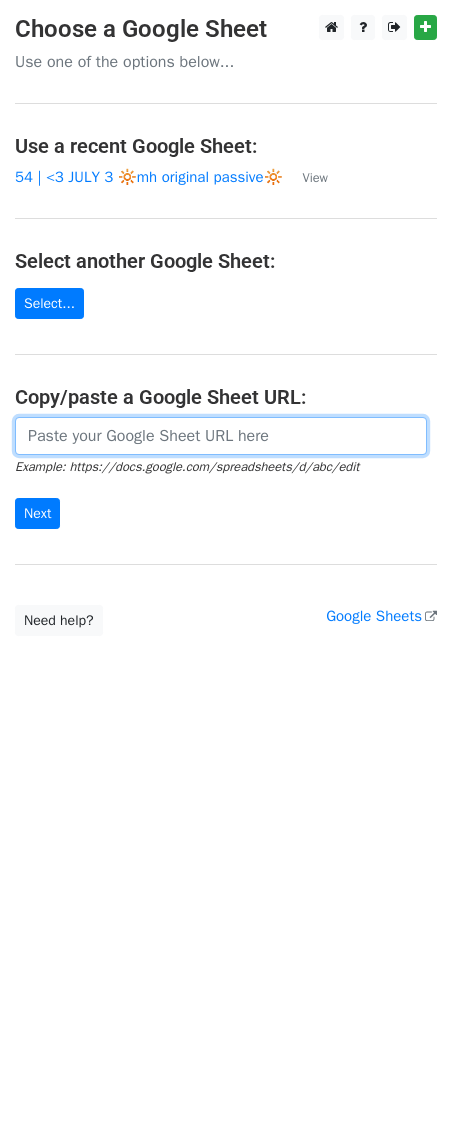 click at bounding box center [221, 436] 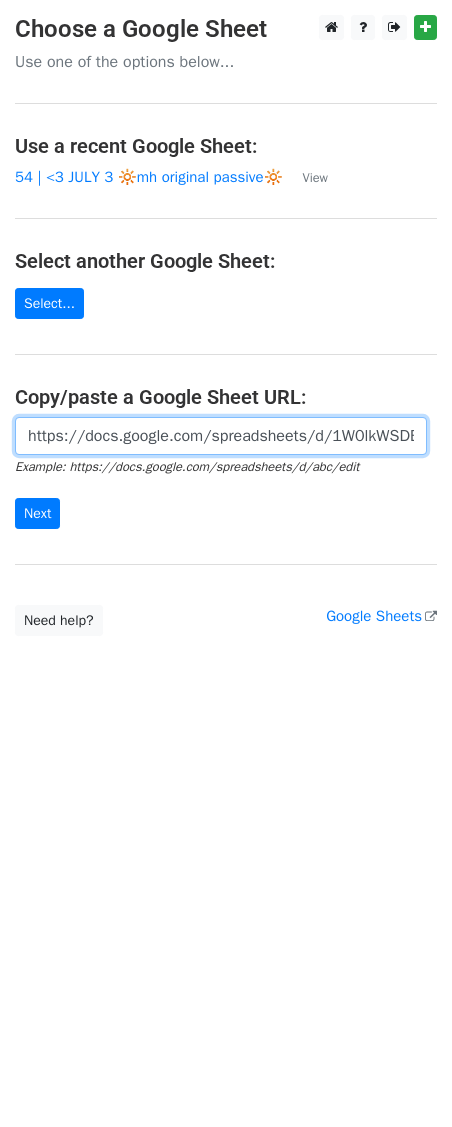 scroll, scrollTop: 0, scrollLeft: 447, axis: horizontal 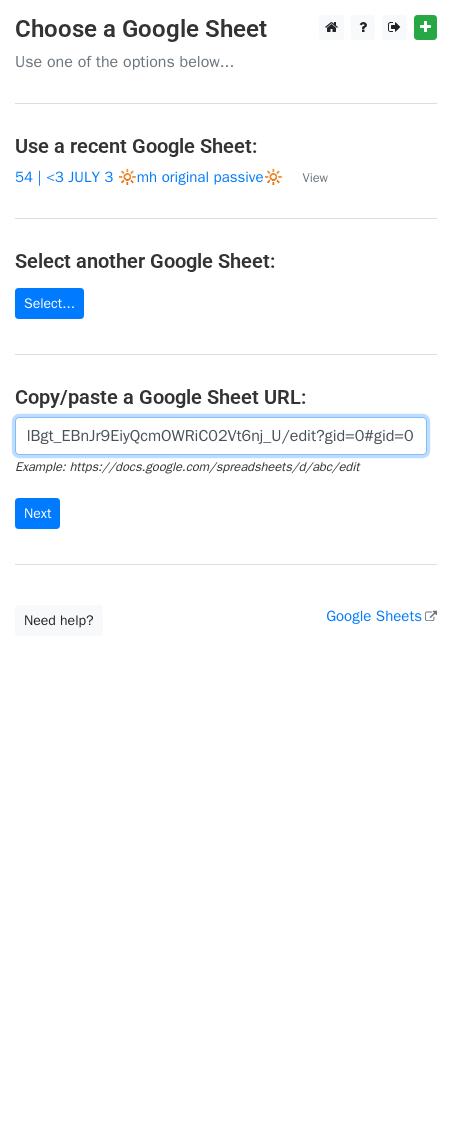 type on "https://docs.google.com/spreadsheets/d/1W0lkWSDBGV-olBgt_EBnJr9EiyQcmOWRiC02Vt6nj_U/edit?gid=0#gid=0" 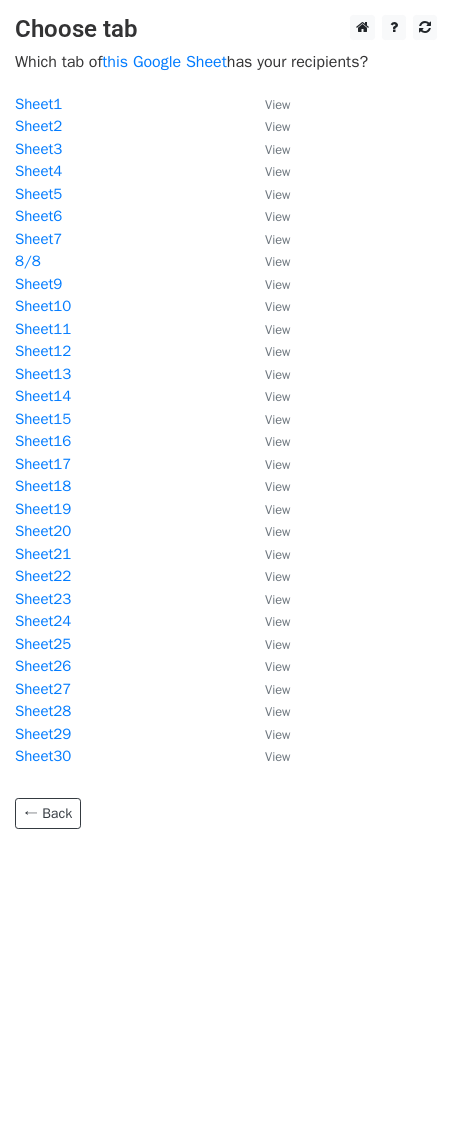 scroll, scrollTop: 0, scrollLeft: 0, axis: both 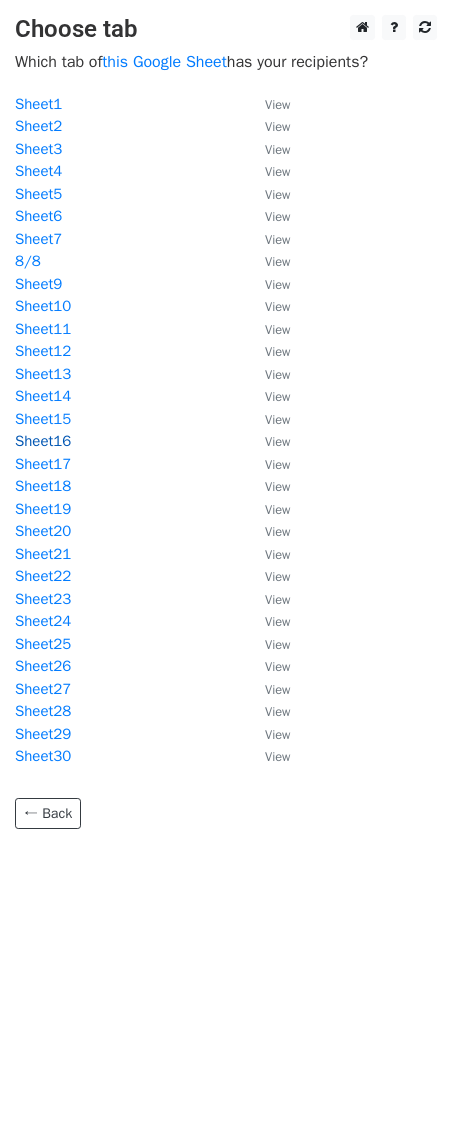 click on "Sheet16" at bounding box center [43, 441] 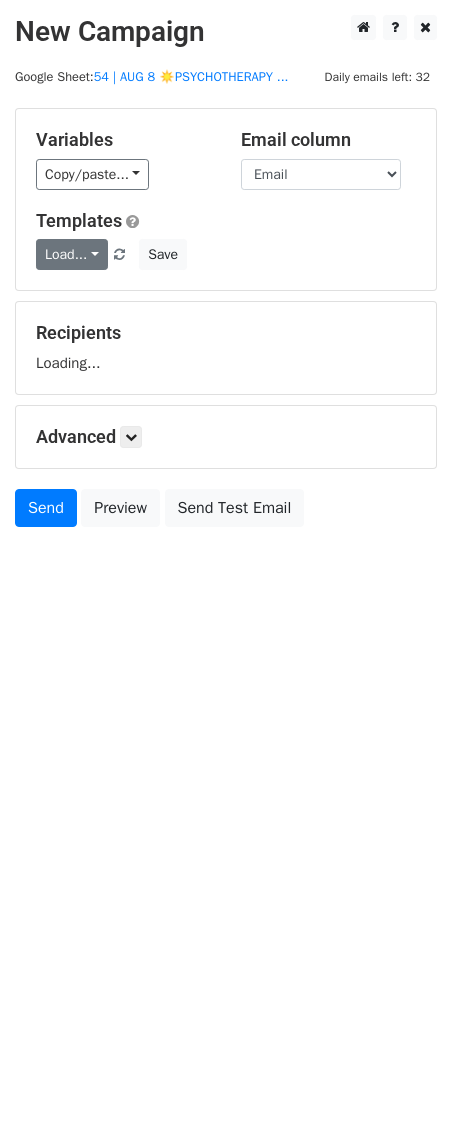 scroll, scrollTop: 0, scrollLeft: 0, axis: both 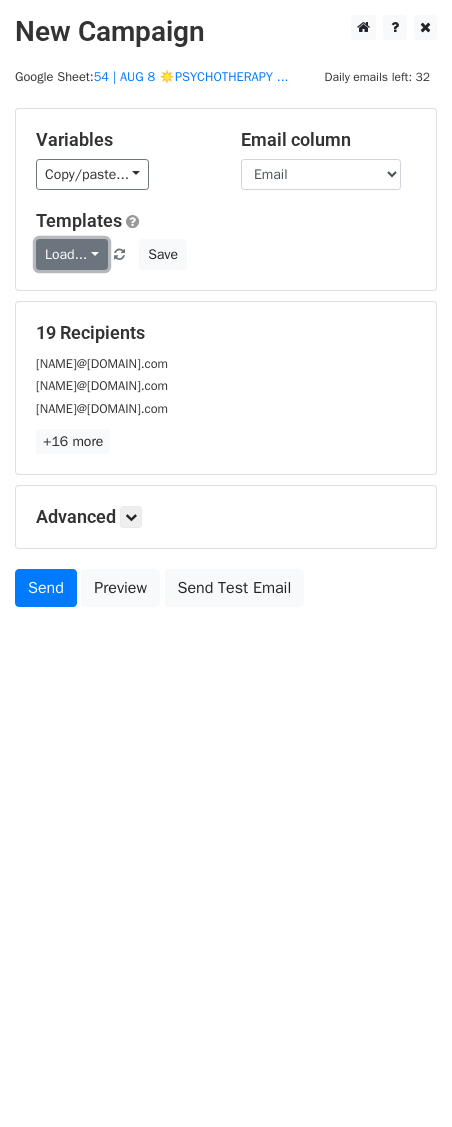 click on "Load..." at bounding box center (72, 254) 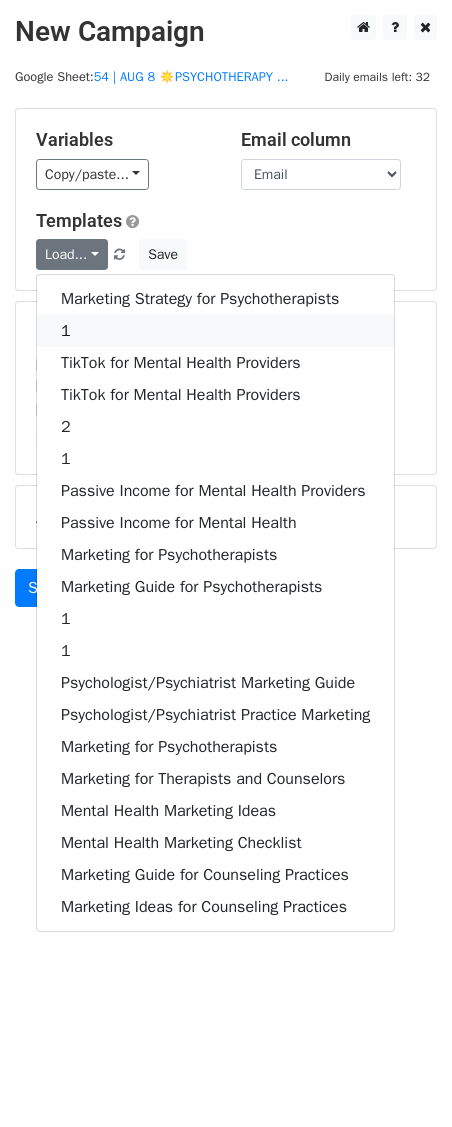 click on "1" at bounding box center [215, 331] 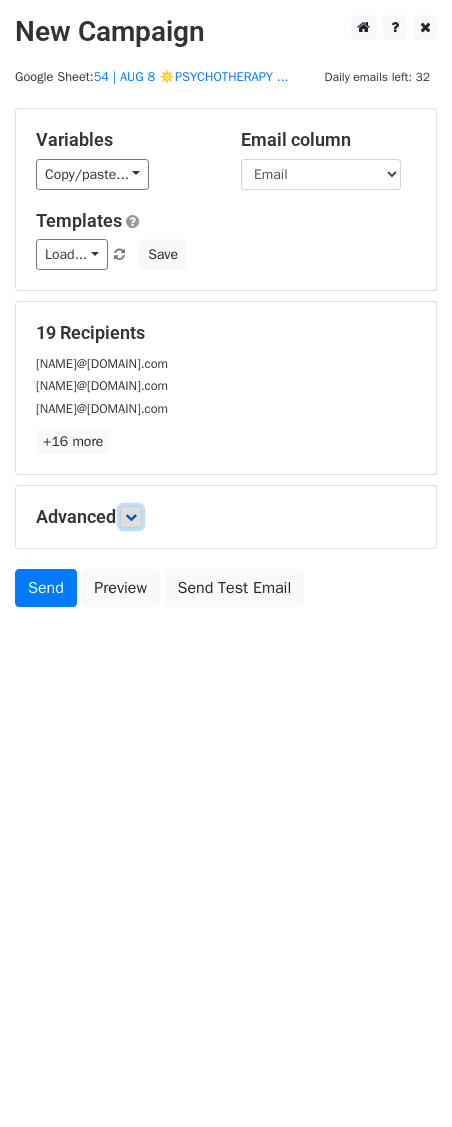 click at bounding box center (131, 517) 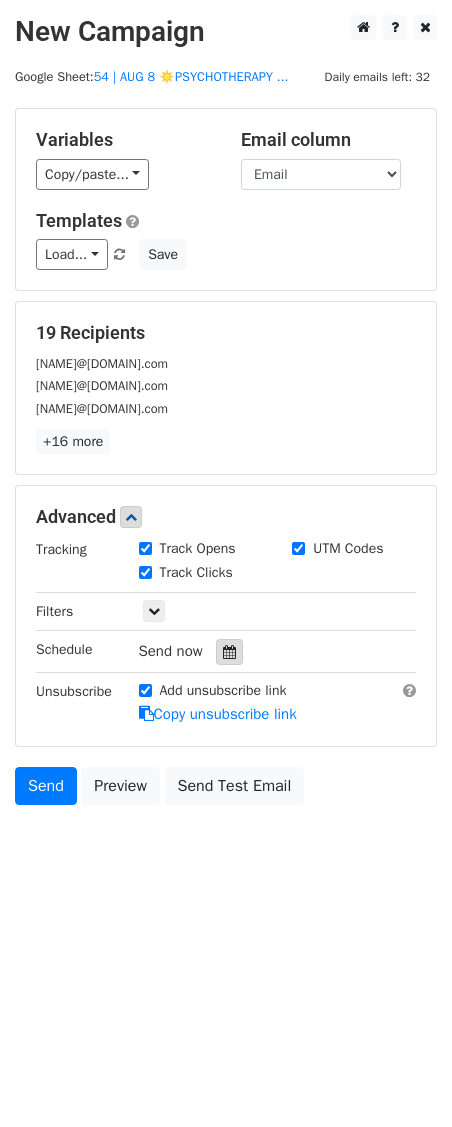 click at bounding box center [229, 652] 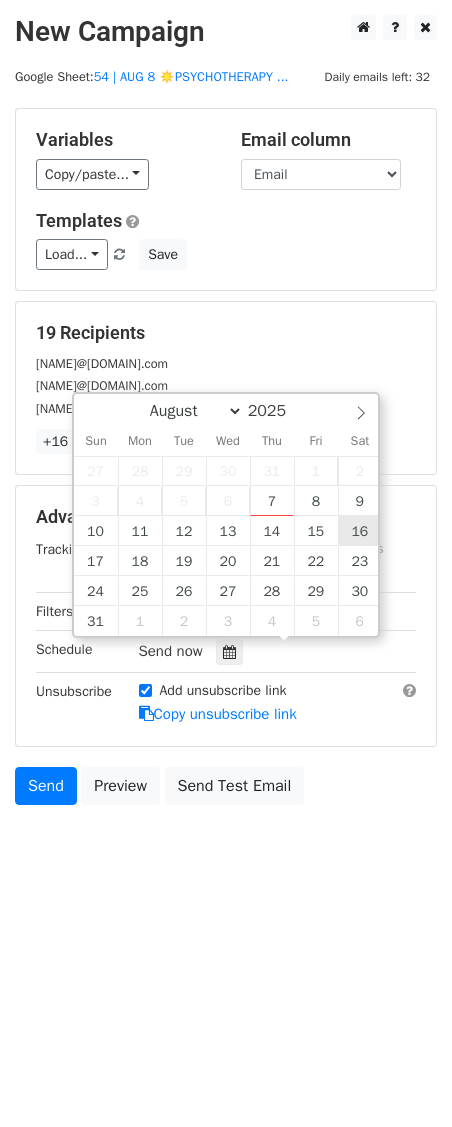 type on "[DATE] [TIME]" 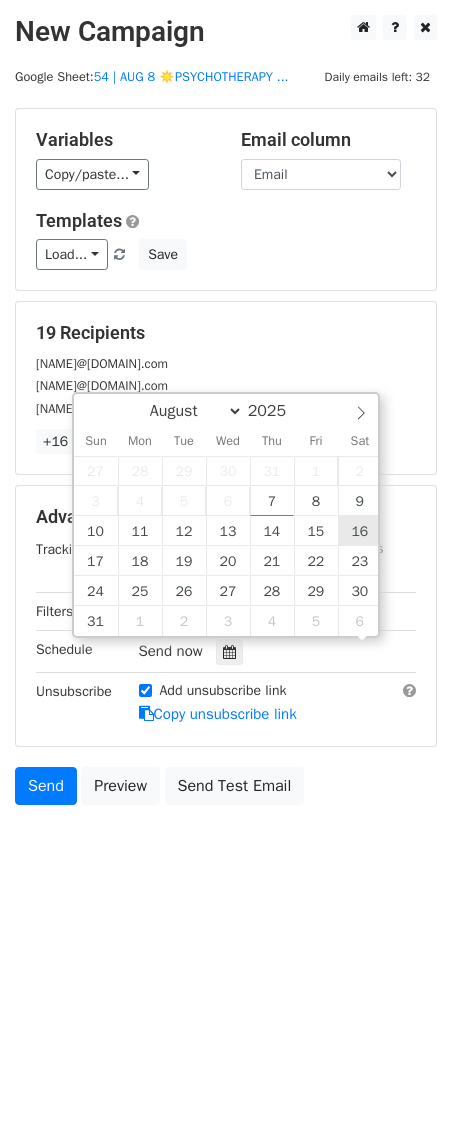 scroll, scrollTop: 1, scrollLeft: 0, axis: vertical 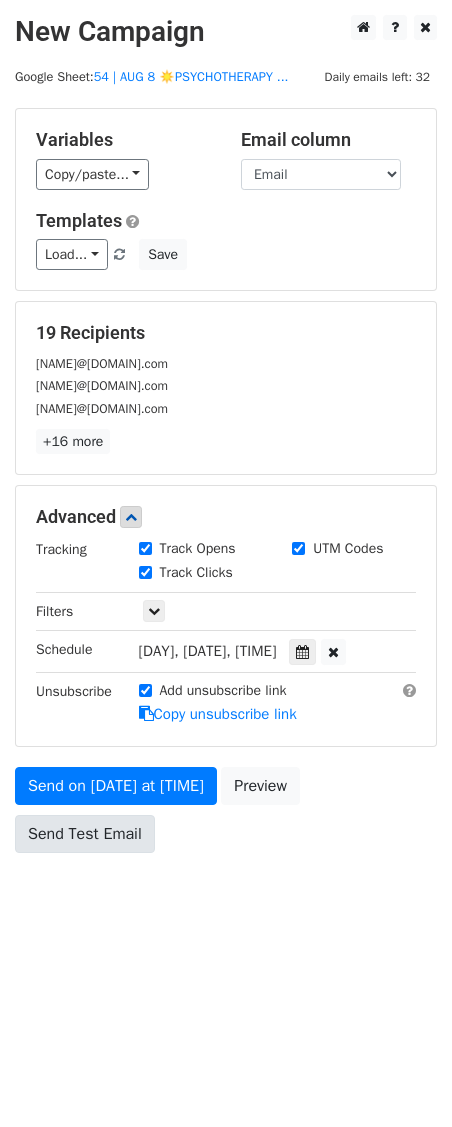 click on "Variables
{{Name}}
{{Email}}
Email column
Name
Email
Templates
Load...
Marketing Strategy for Psychotherapists
1
TikTok for Mental Health Providers
TikTok for Mental Health Providers
2
1
Passive Income for Mental Health Providers
Passive Income for Mental Health
Marketing for Psychotherapists
Marketing Guide for Psychotherapists
1
1
Psychologist/Psychiatrist Marketing Guide
Psychologist/Psychiatrist Practice Marketing
Marketing for Psychotherapists
Marketing for Therapists and Counselors
Mental Health Marketing Ideas
Mental Health Marketing Checklist
Marketing Guide for Counseling Practices
Marketing Ideas for Counseling Practices
Save
19 Recipients
[NAME]@[DOMAIN].com
[NAME]@[DOMAIN].com
[NAME]@[DOMAIN].com
+16 more
19 Recipients
×
[NAME]@[DOMAIN].com" at bounding box center (226, 485) 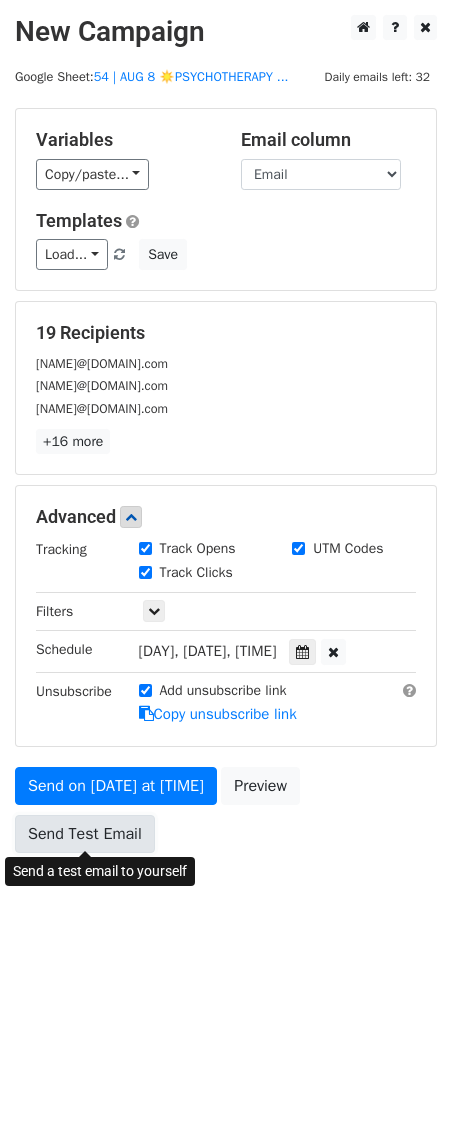 click on "Send Test Email" at bounding box center (85, 834) 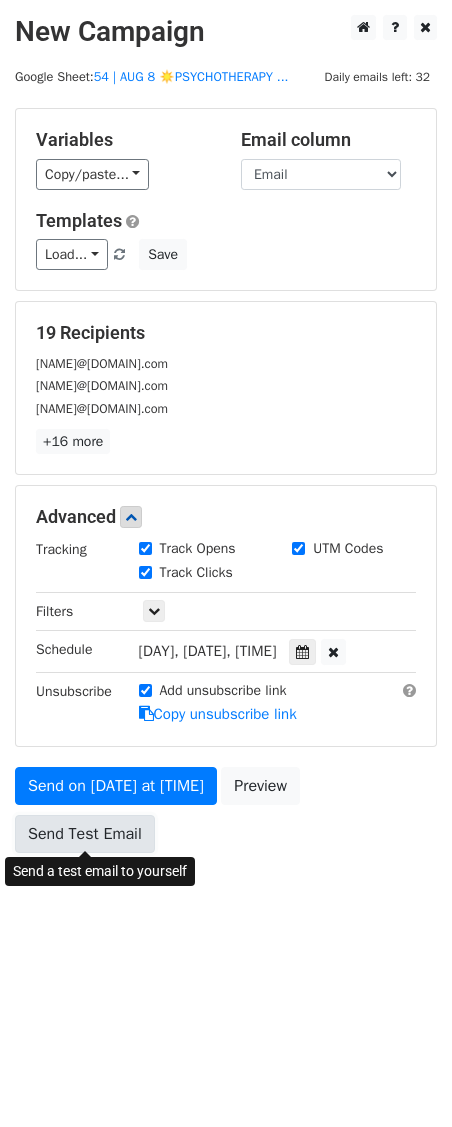 click on "Send Test Email" at bounding box center [85, 834] 